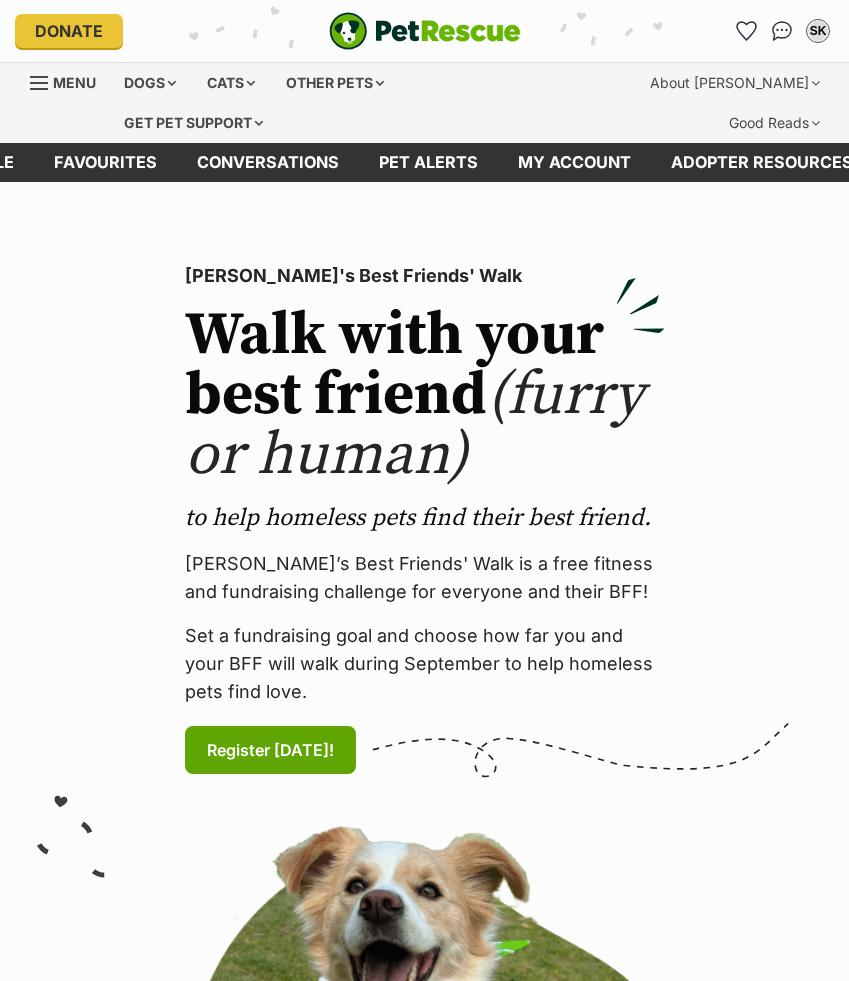 scroll, scrollTop: 0, scrollLeft: 0, axis: both 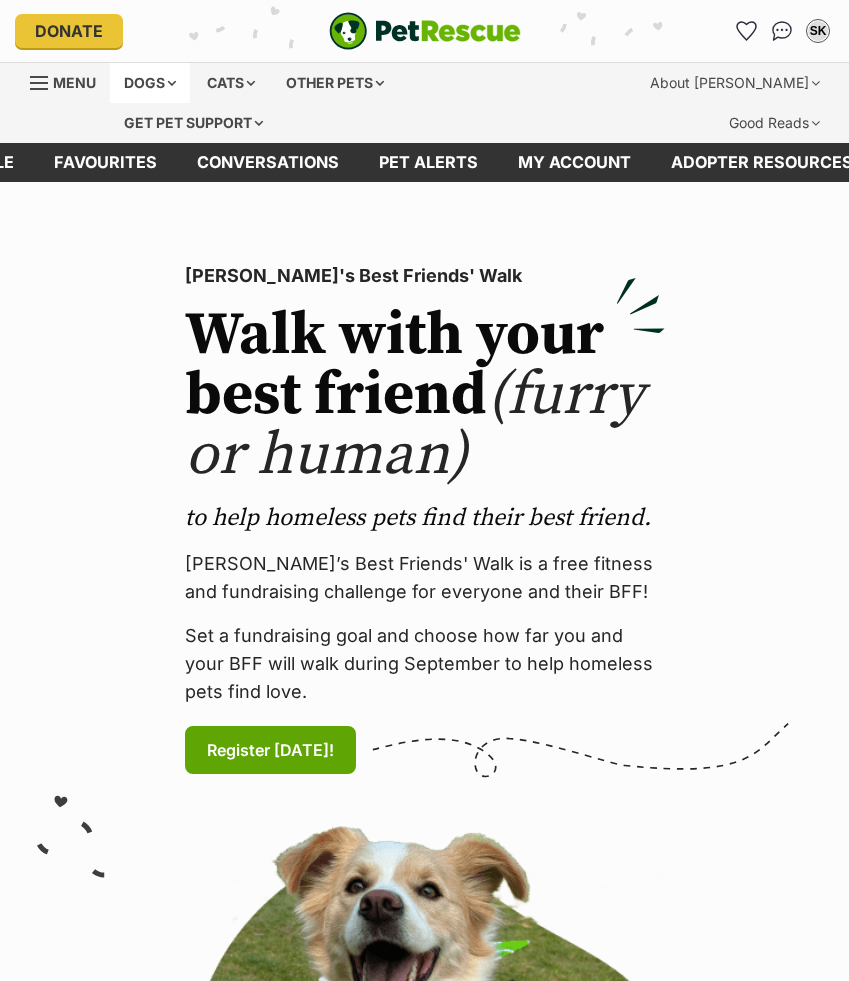 click on "Dogs" at bounding box center [150, 83] 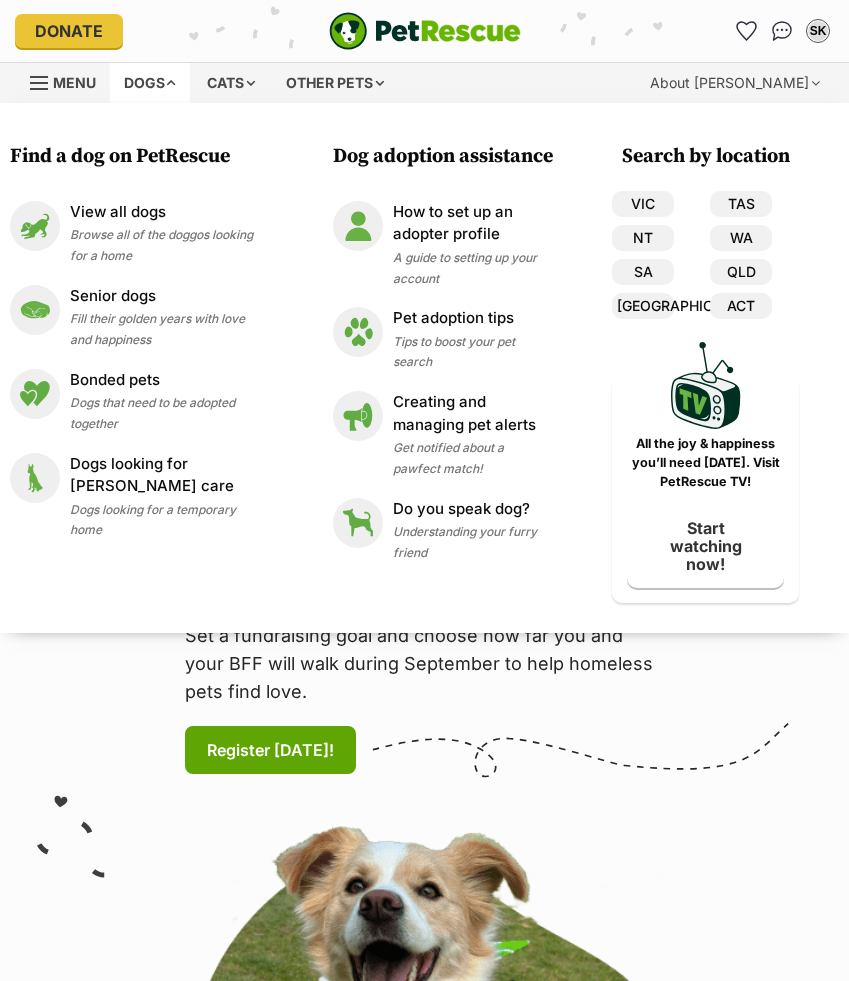 scroll, scrollTop: 0, scrollLeft: 0, axis: both 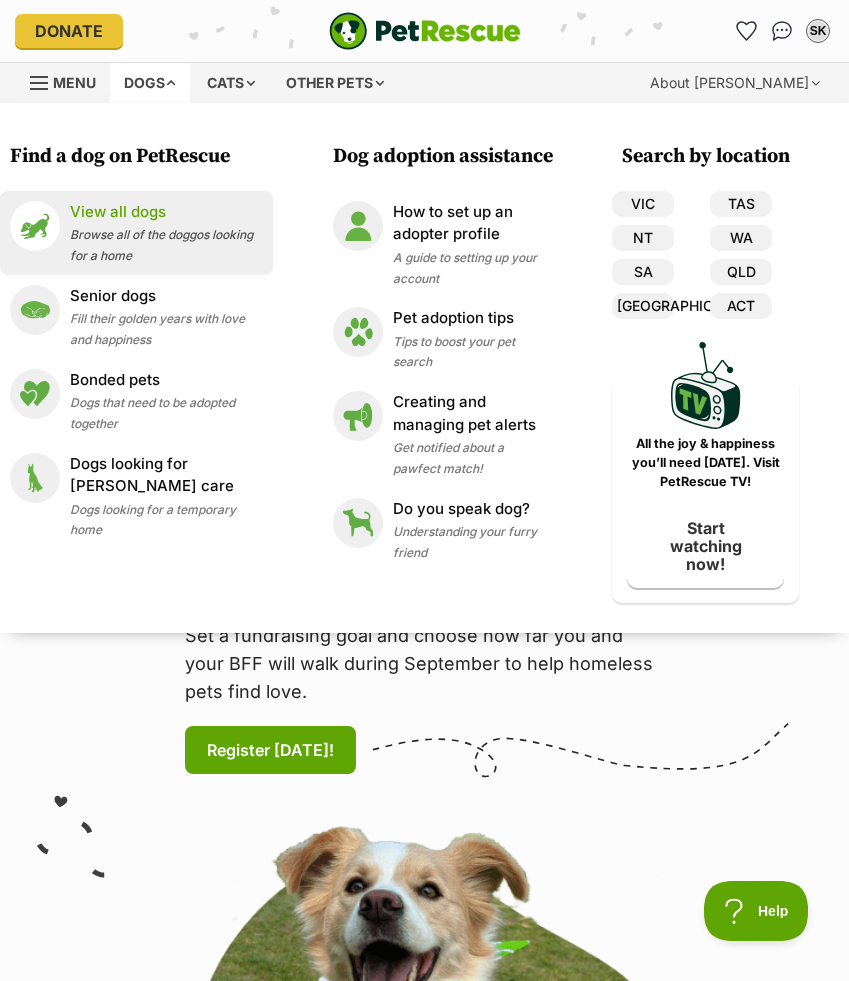 click on "View all dogs" at bounding box center (166, 212) 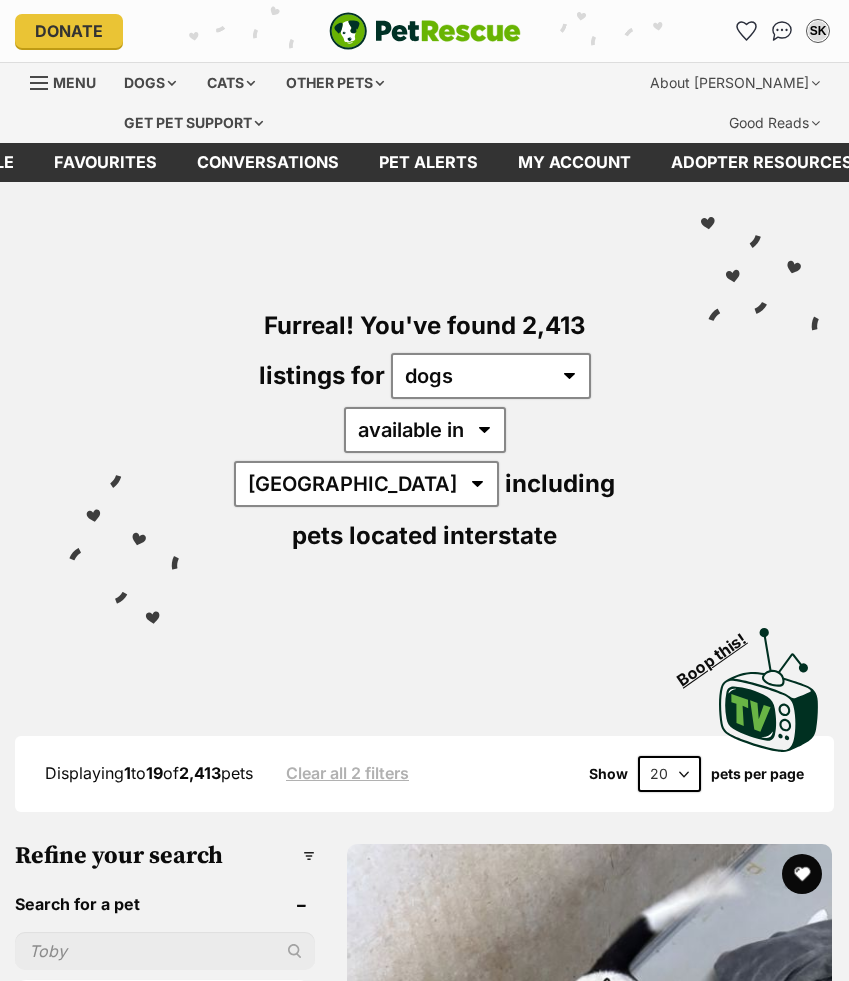 scroll, scrollTop: 0, scrollLeft: 0, axis: both 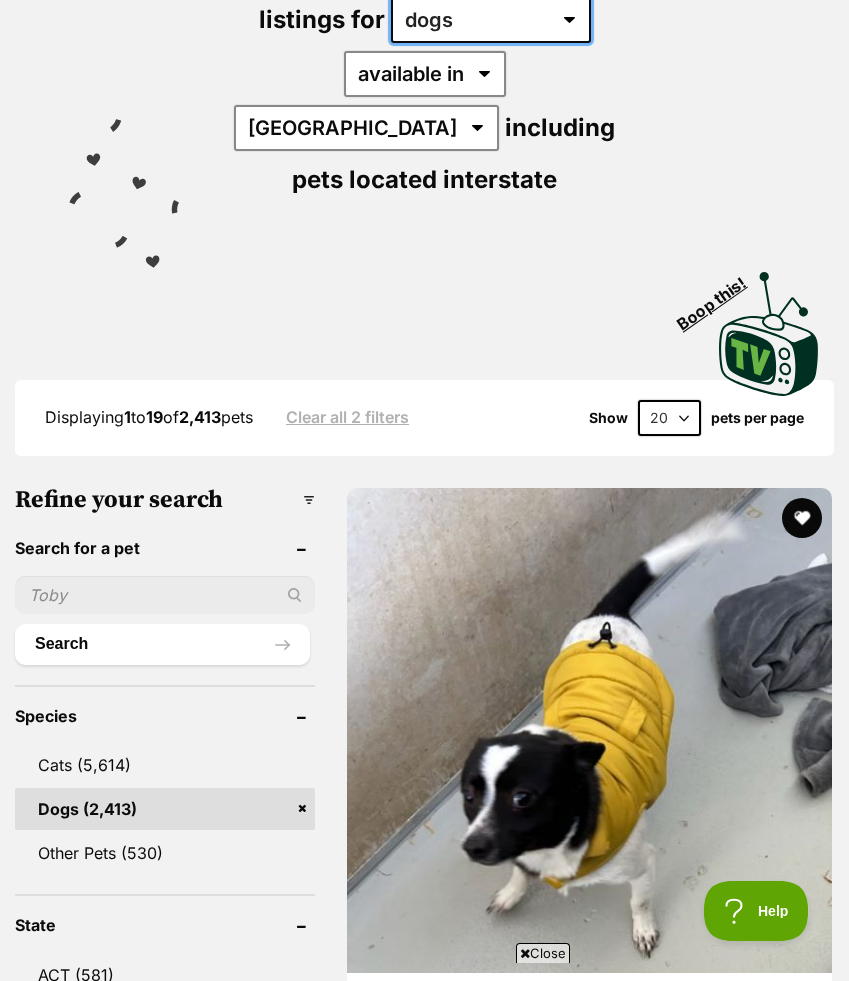 click on "any type of pet
cats
dogs
other pets" at bounding box center [491, 20] 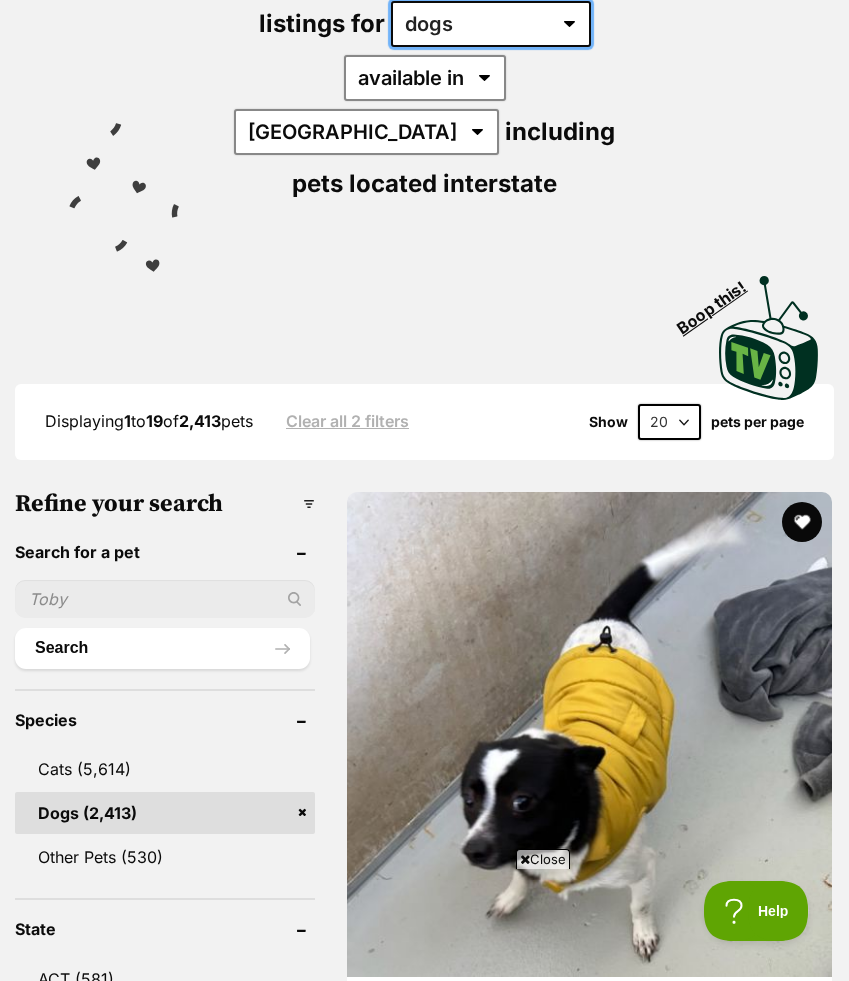 scroll, scrollTop: 0, scrollLeft: 0, axis: both 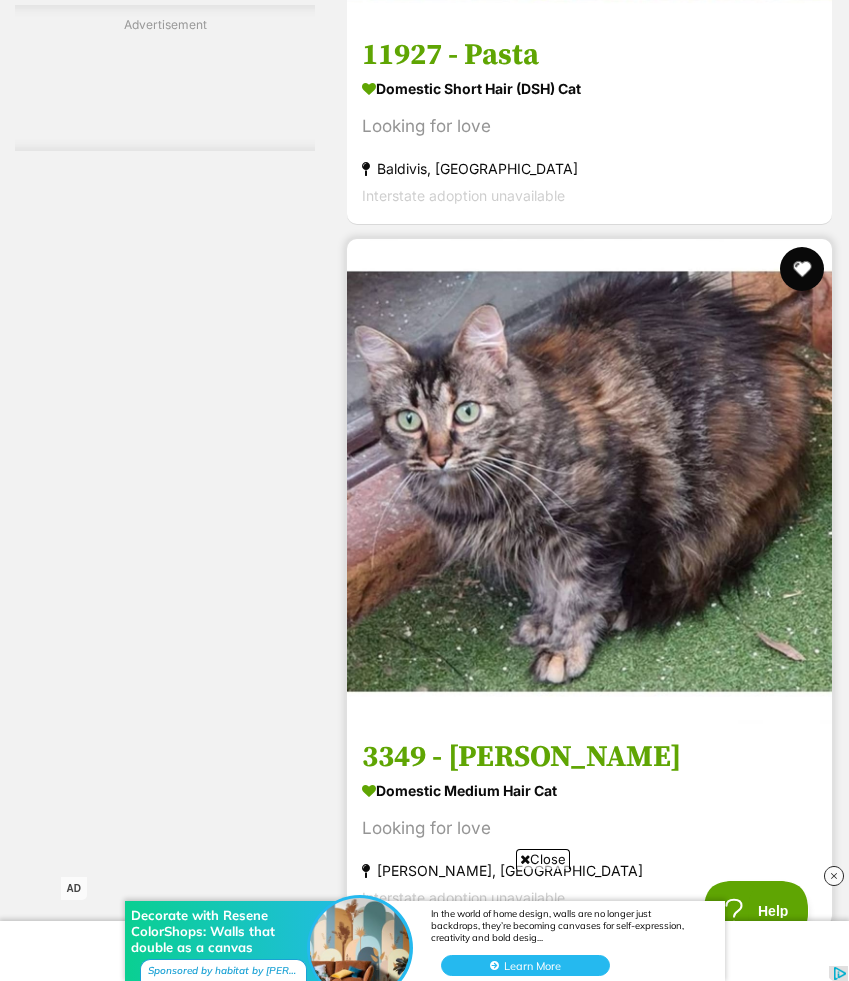 click at bounding box center [802, 269] 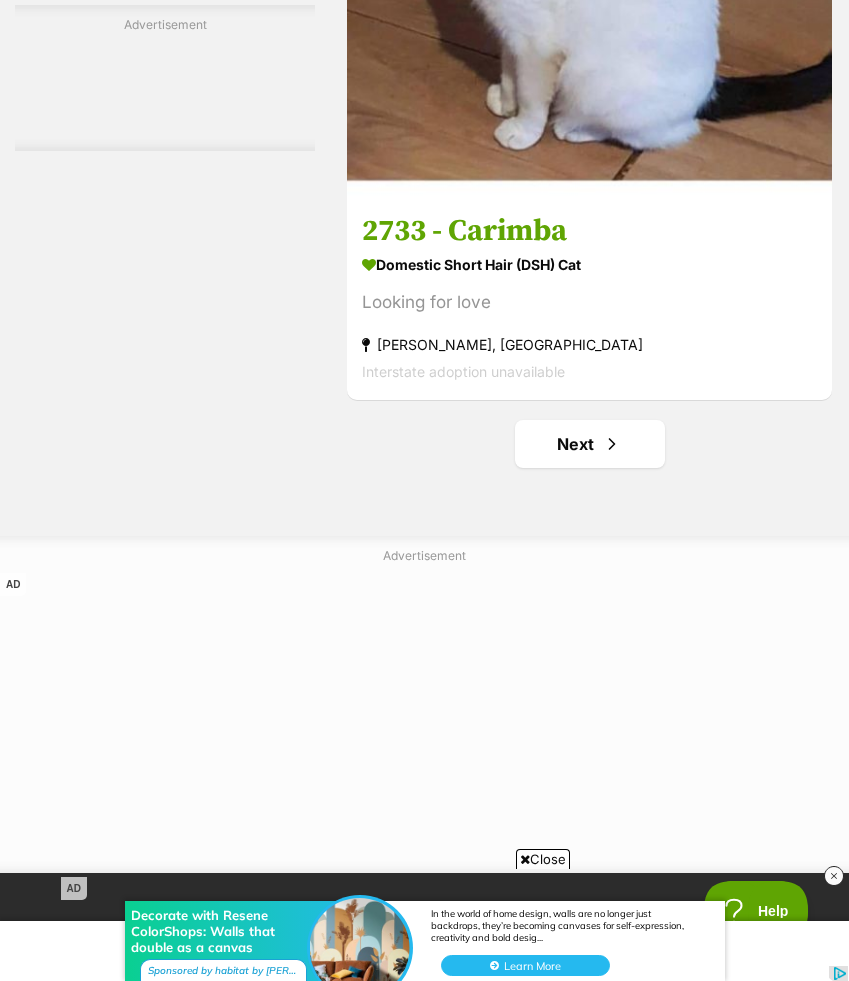 scroll, scrollTop: 15473, scrollLeft: 0, axis: vertical 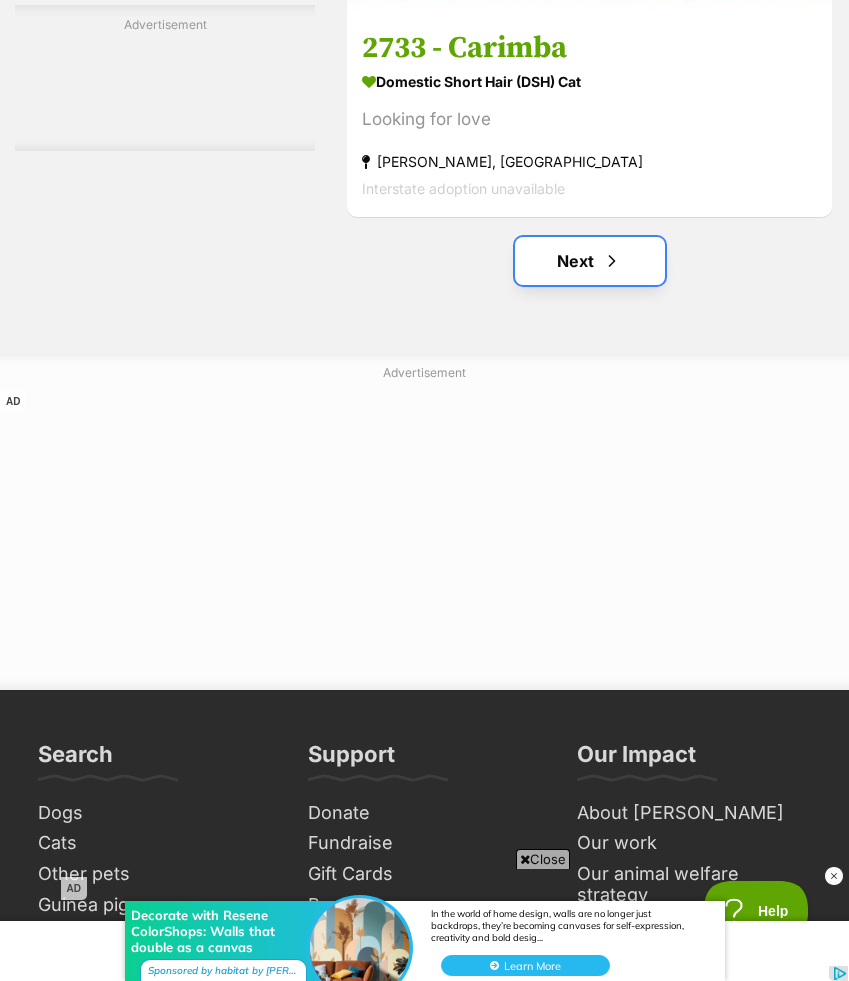click on "Next" at bounding box center (590, 261) 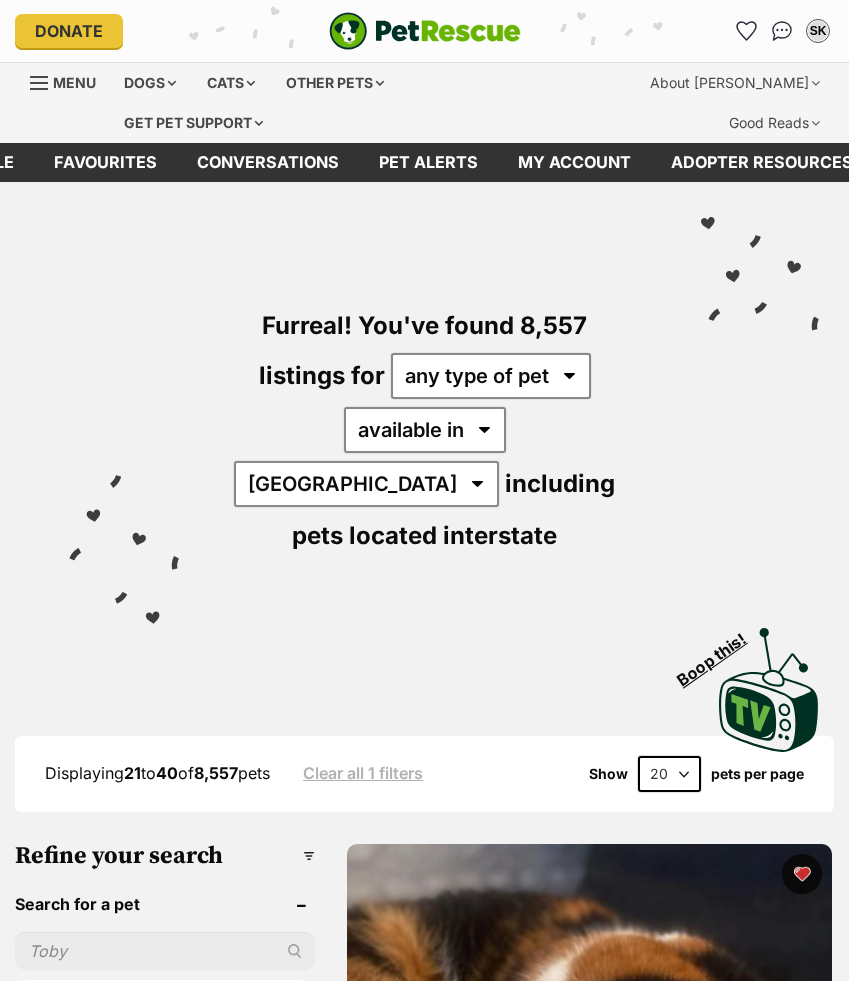 scroll, scrollTop: 0, scrollLeft: 0, axis: both 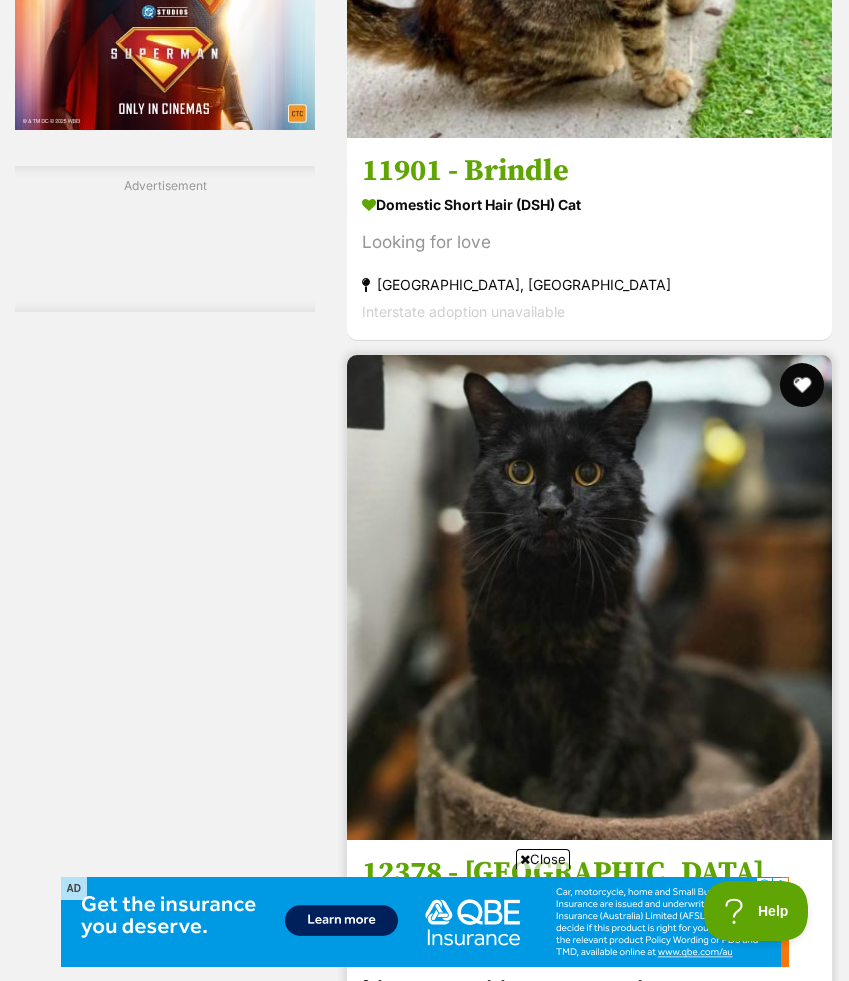 click at bounding box center [802, 385] 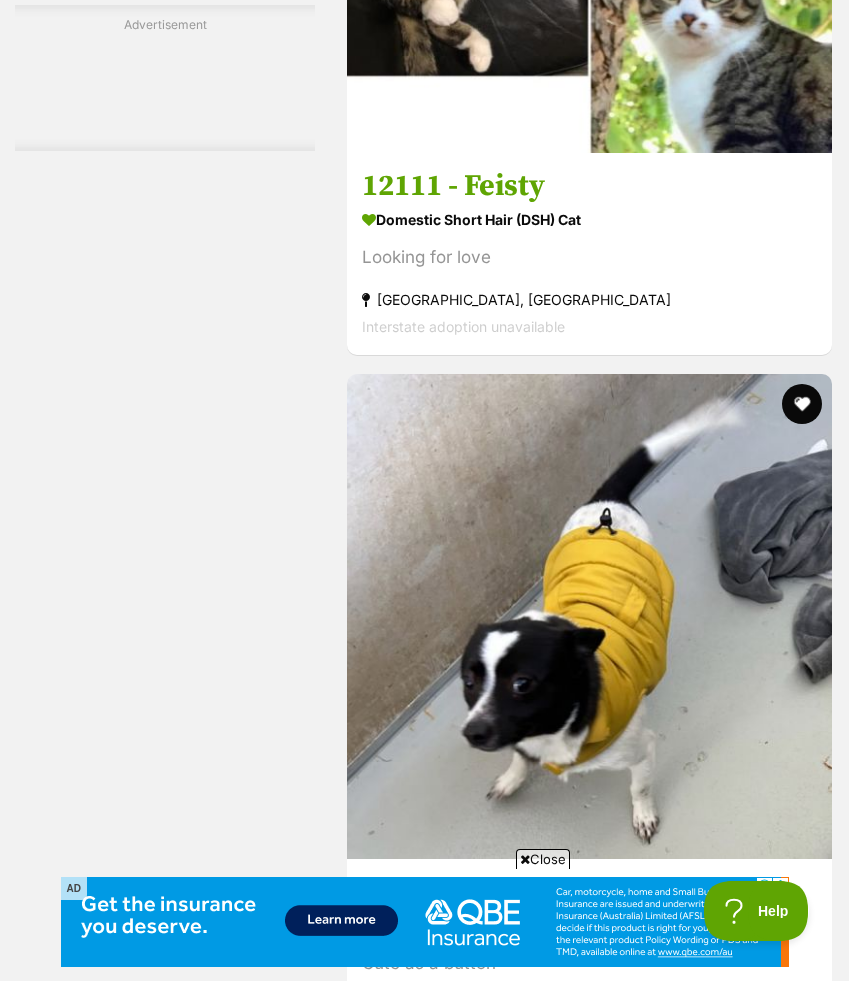 scroll, scrollTop: 15323, scrollLeft: 0, axis: vertical 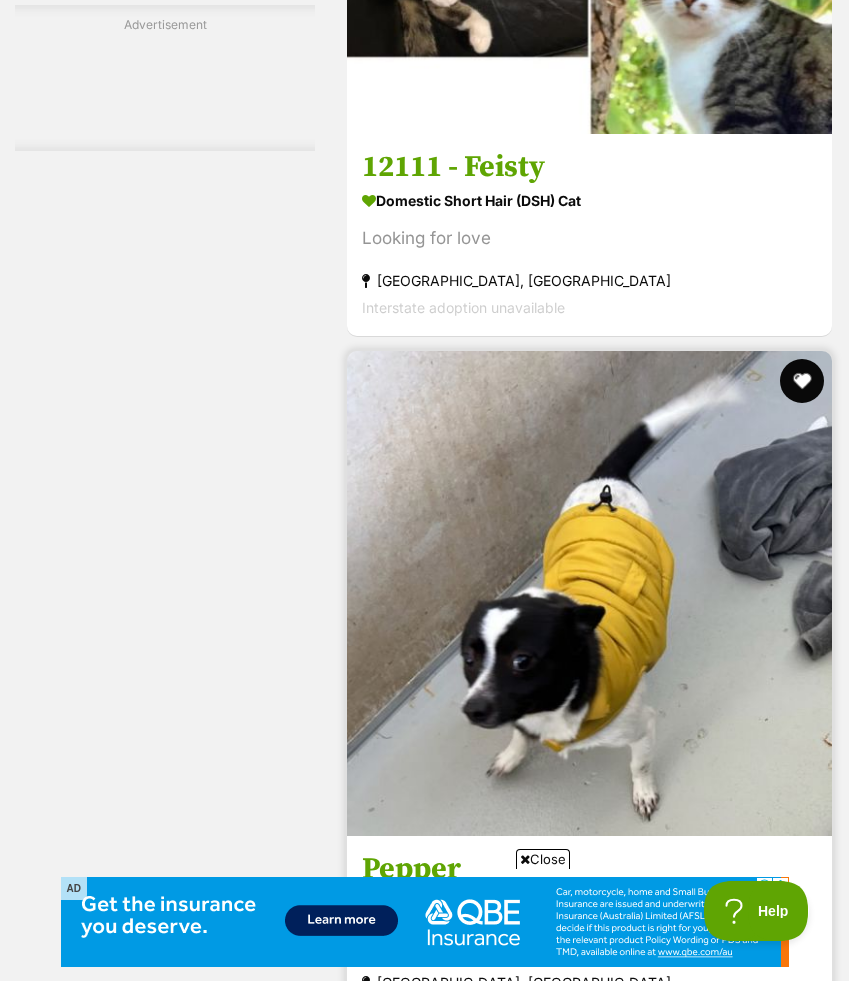click at bounding box center (802, 381) 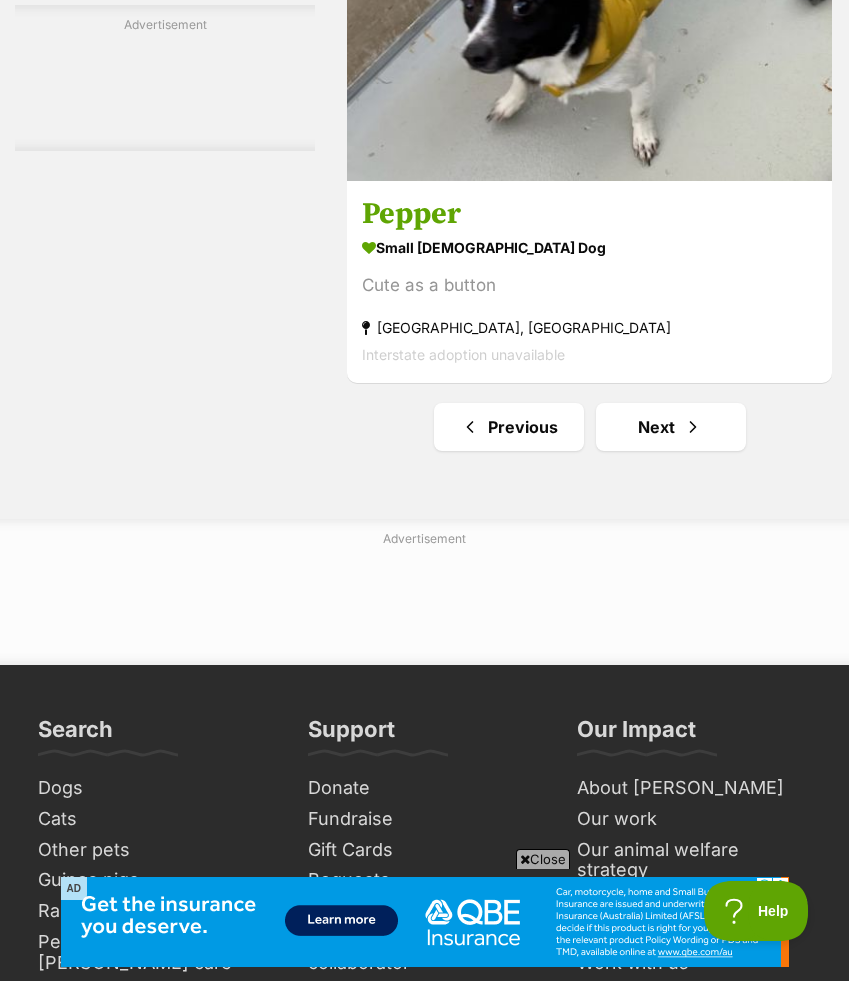 scroll, scrollTop: 16015, scrollLeft: 0, axis: vertical 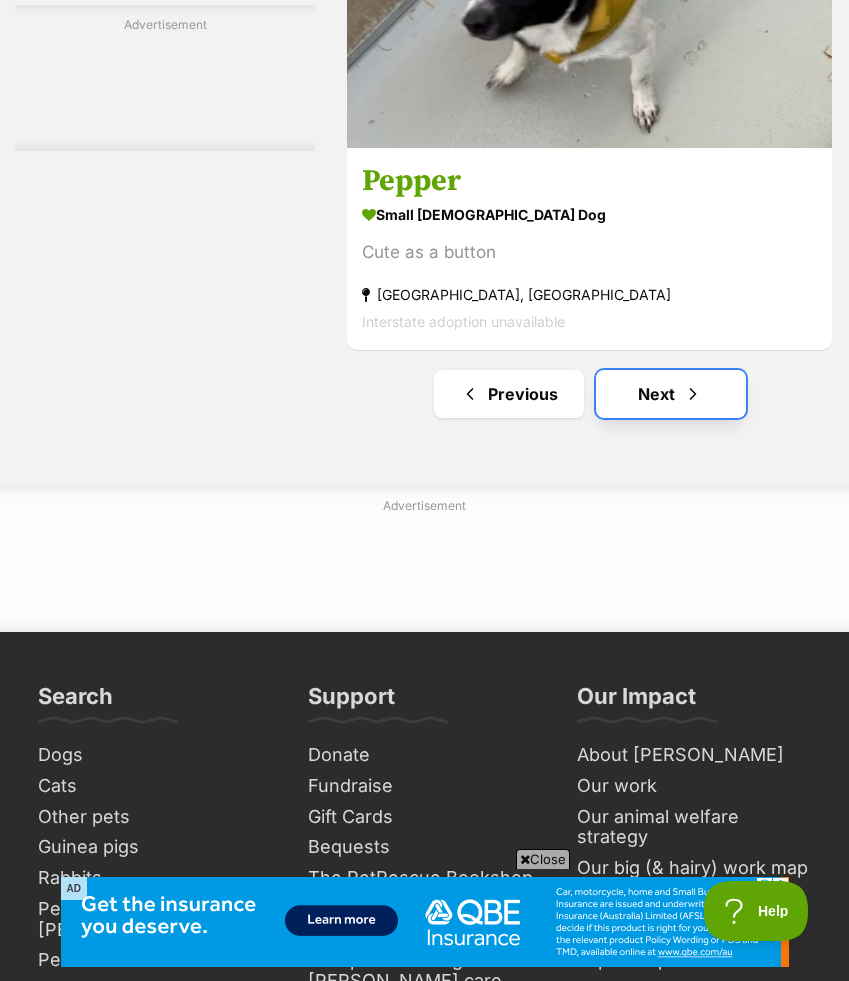 click on "Next" at bounding box center [671, 394] 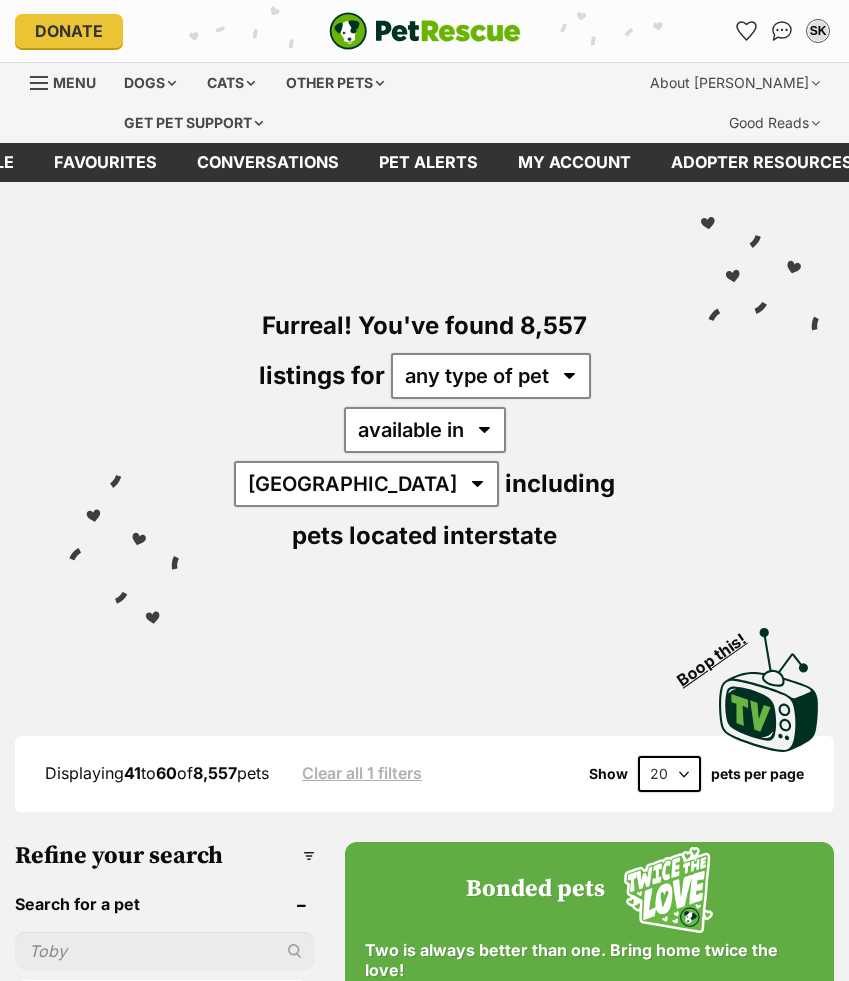 scroll, scrollTop: 124, scrollLeft: 0, axis: vertical 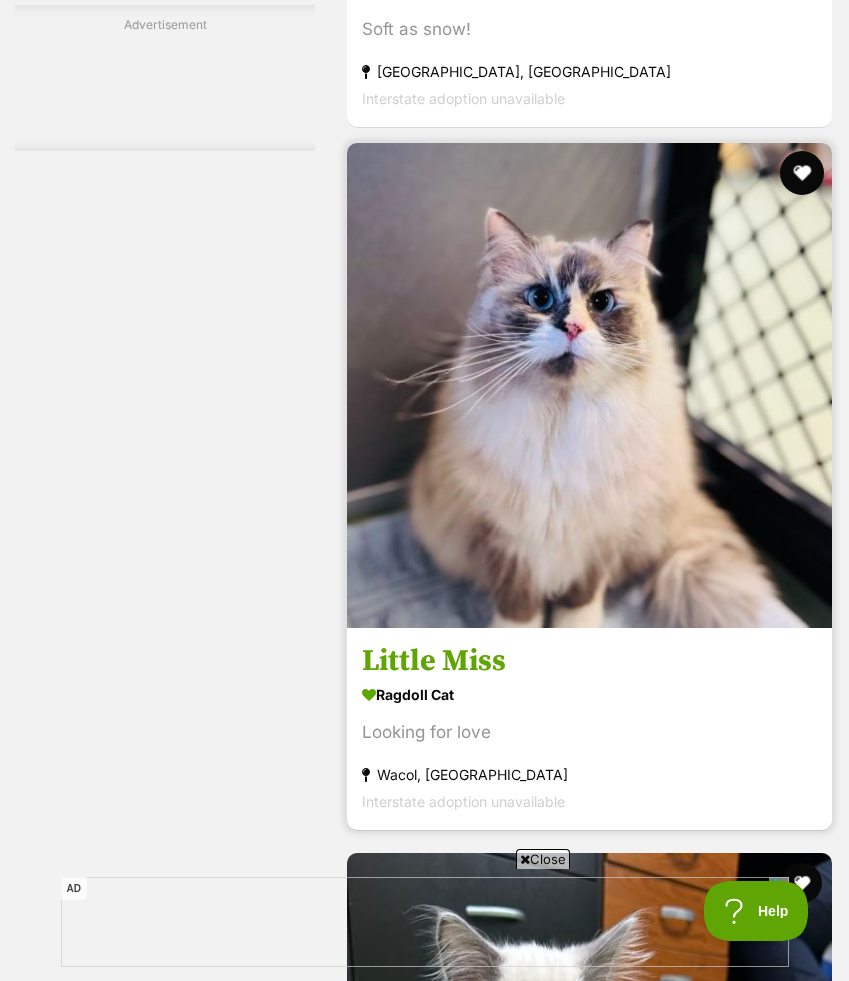 click at bounding box center (802, 173) 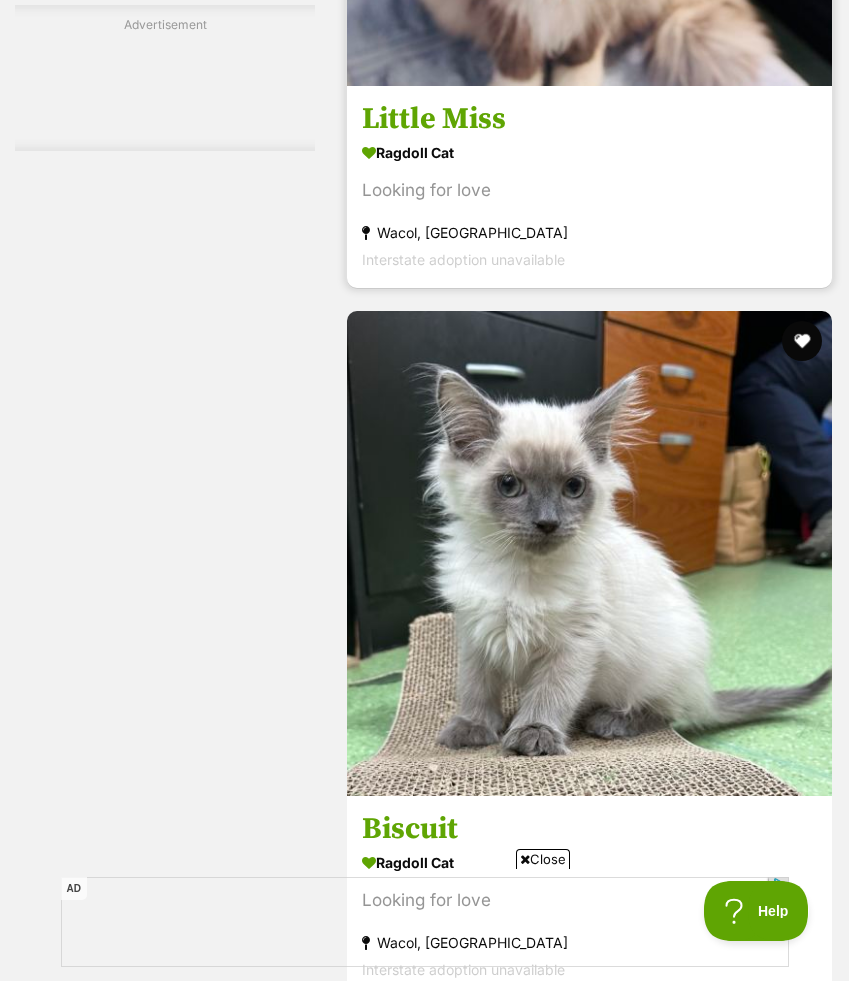 scroll, scrollTop: 8746, scrollLeft: 0, axis: vertical 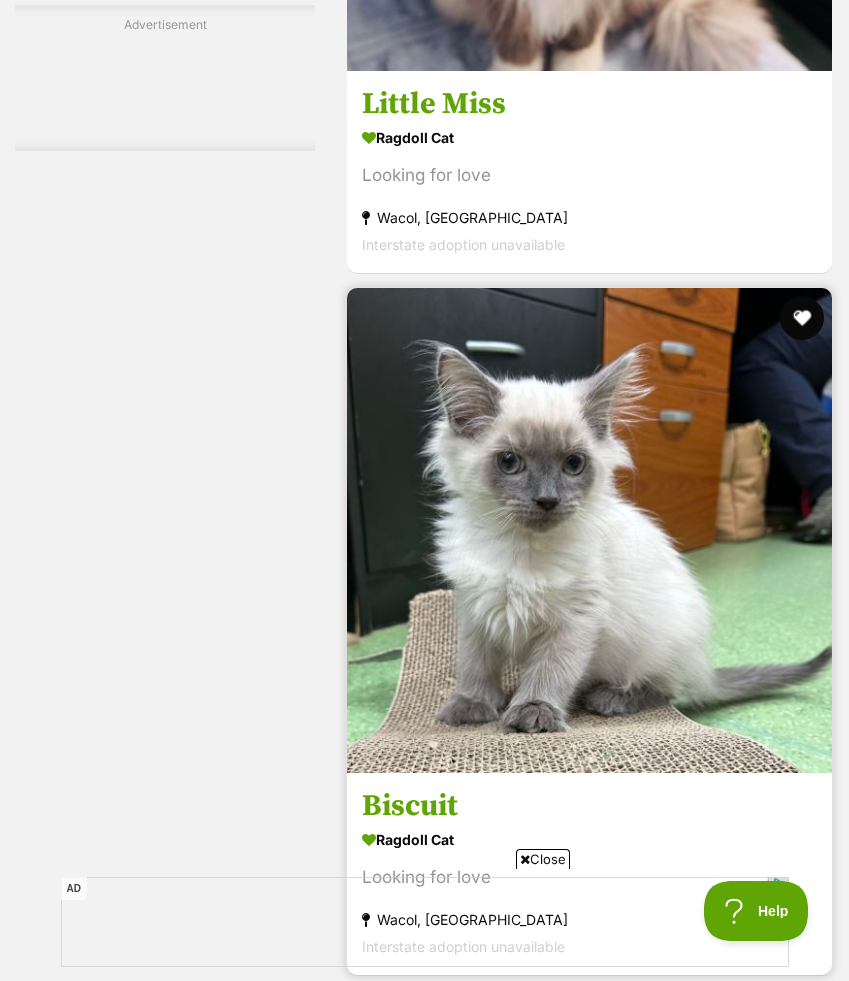 click at bounding box center [802, 318] 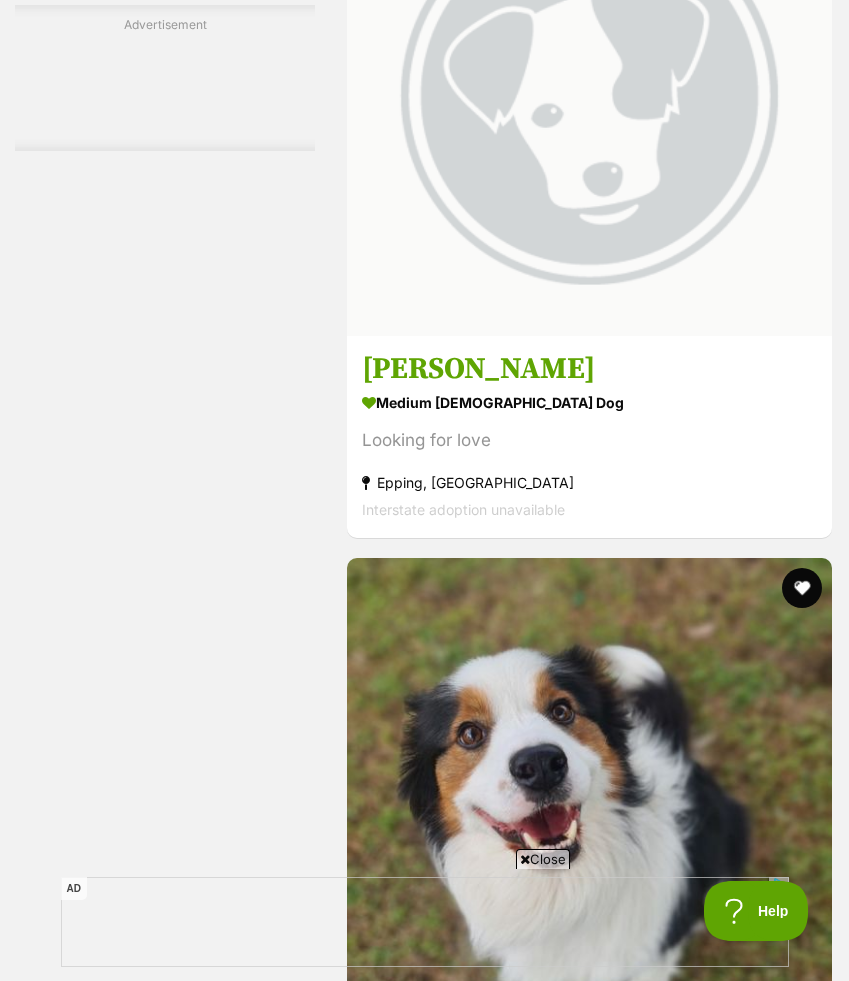 scroll, scrollTop: 10236, scrollLeft: 0, axis: vertical 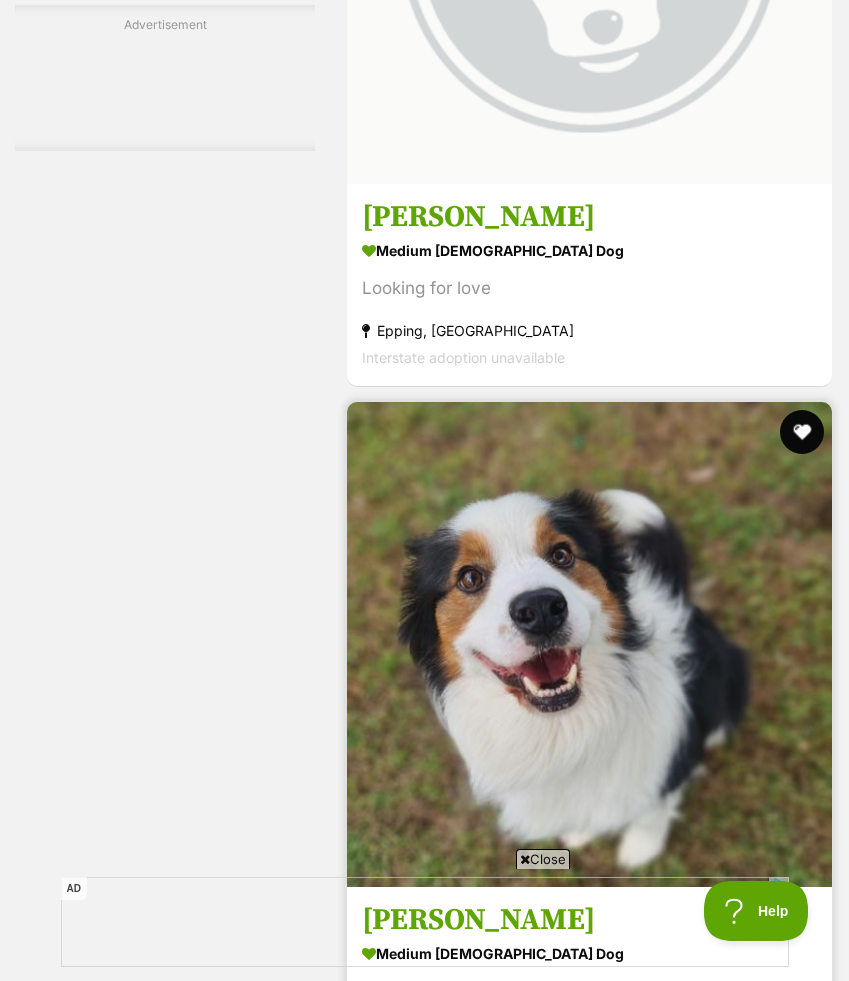 click at bounding box center [802, 432] 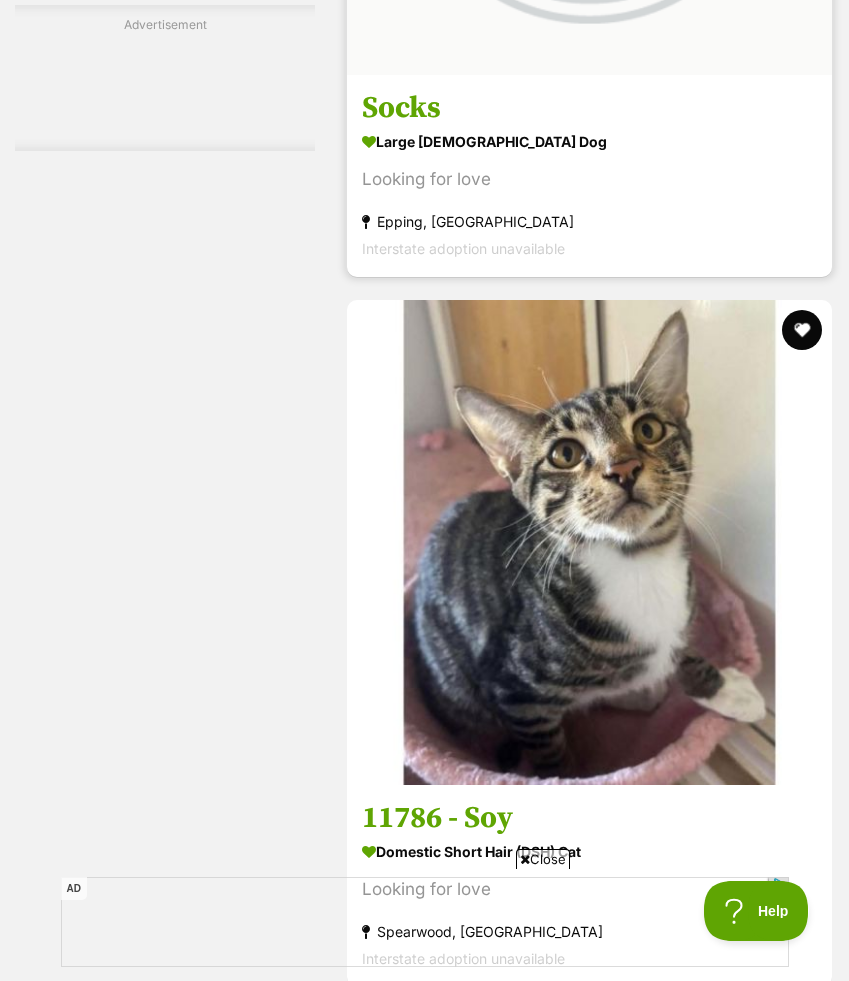 scroll, scrollTop: 11998, scrollLeft: 0, axis: vertical 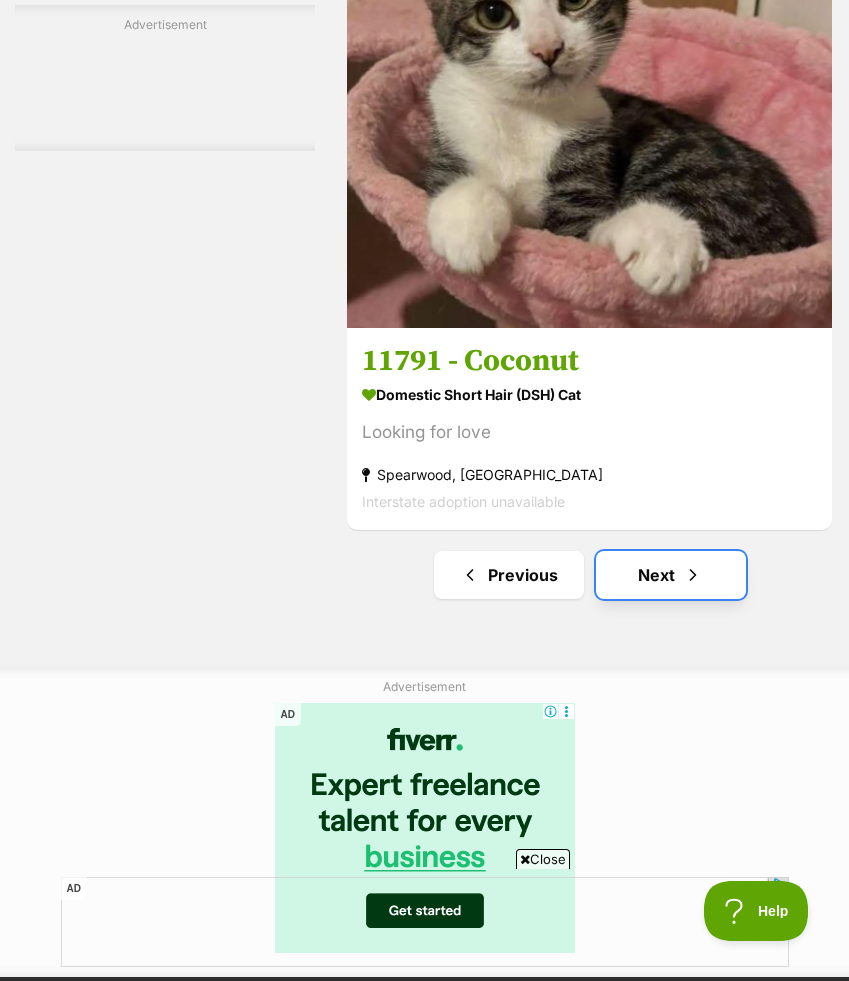 click on "Next" at bounding box center (671, 575) 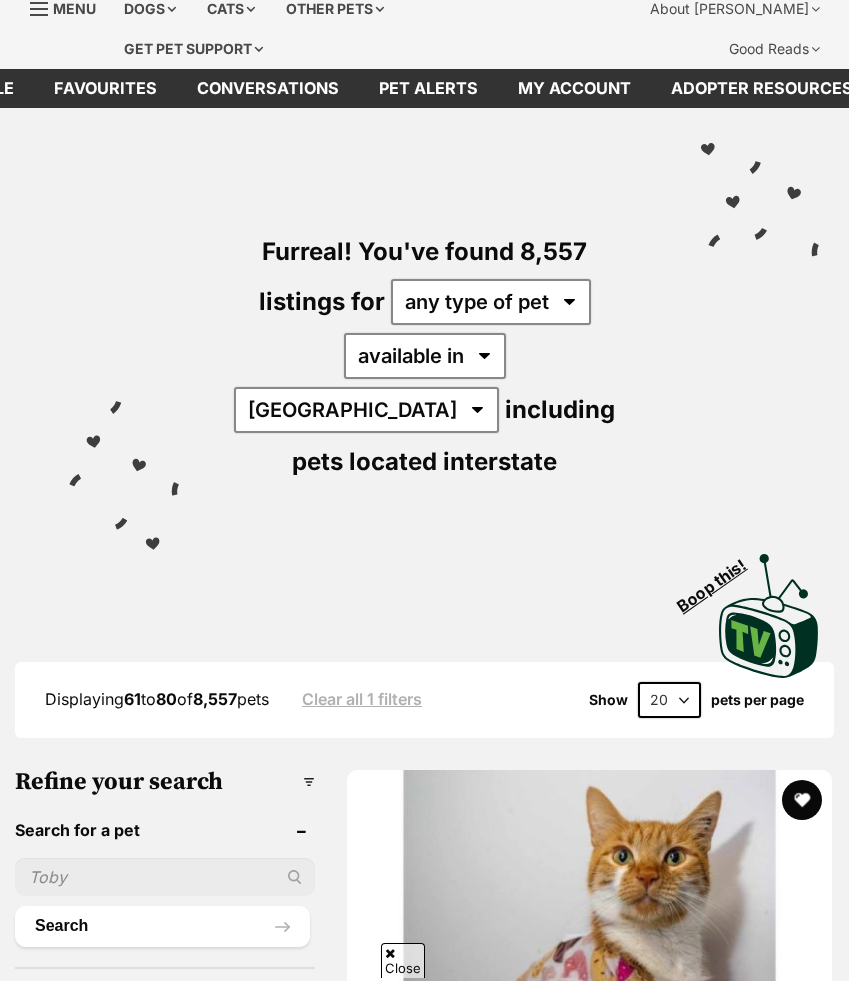 scroll, scrollTop: 295, scrollLeft: 0, axis: vertical 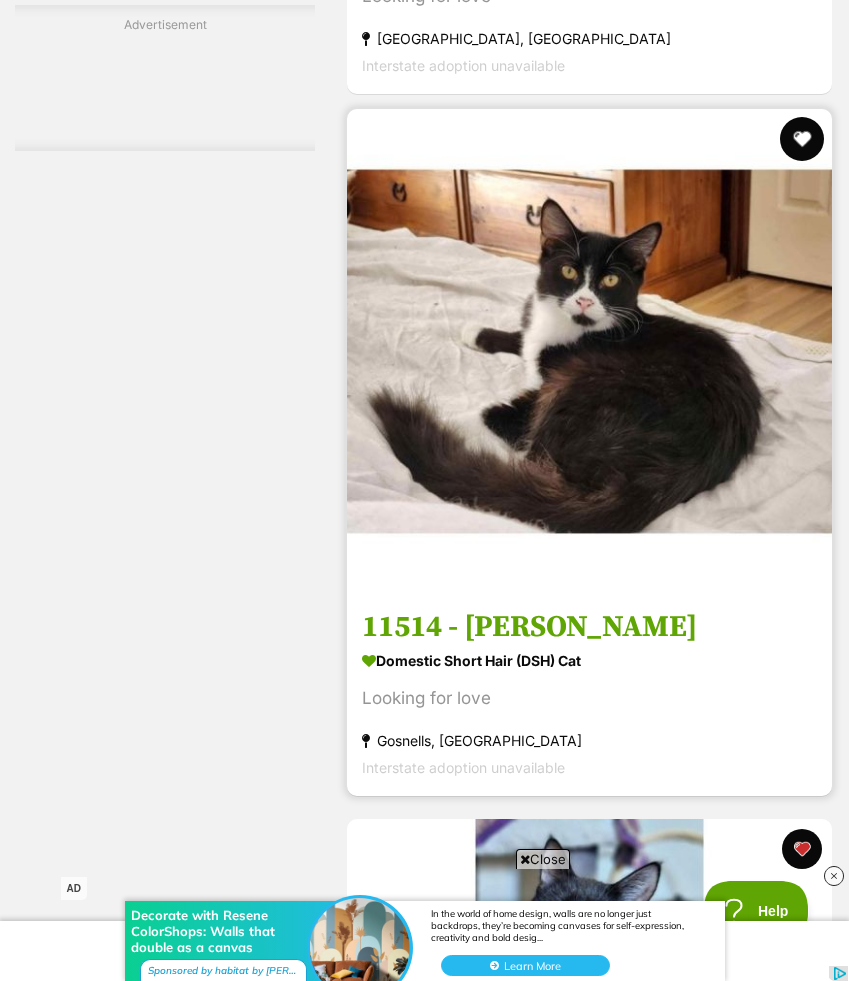 click at bounding box center (802, 139) 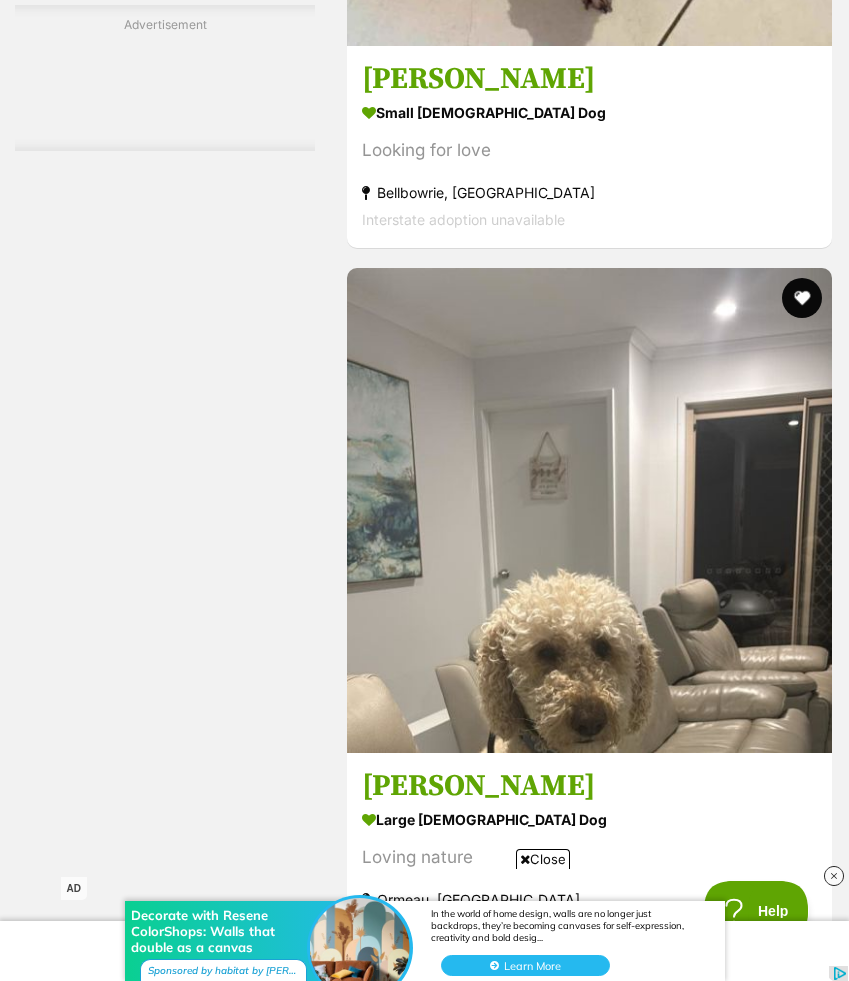 scroll, scrollTop: 10480, scrollLeft: 0, axis: vertical 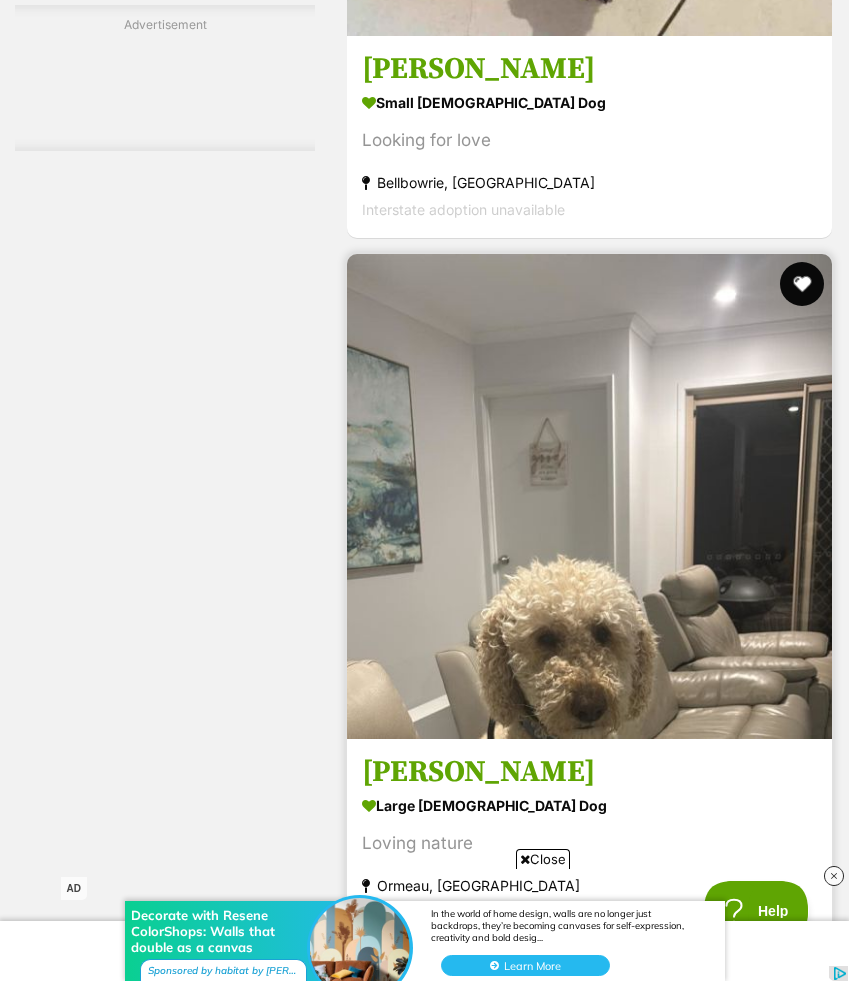click at bounding box center [802, 284] 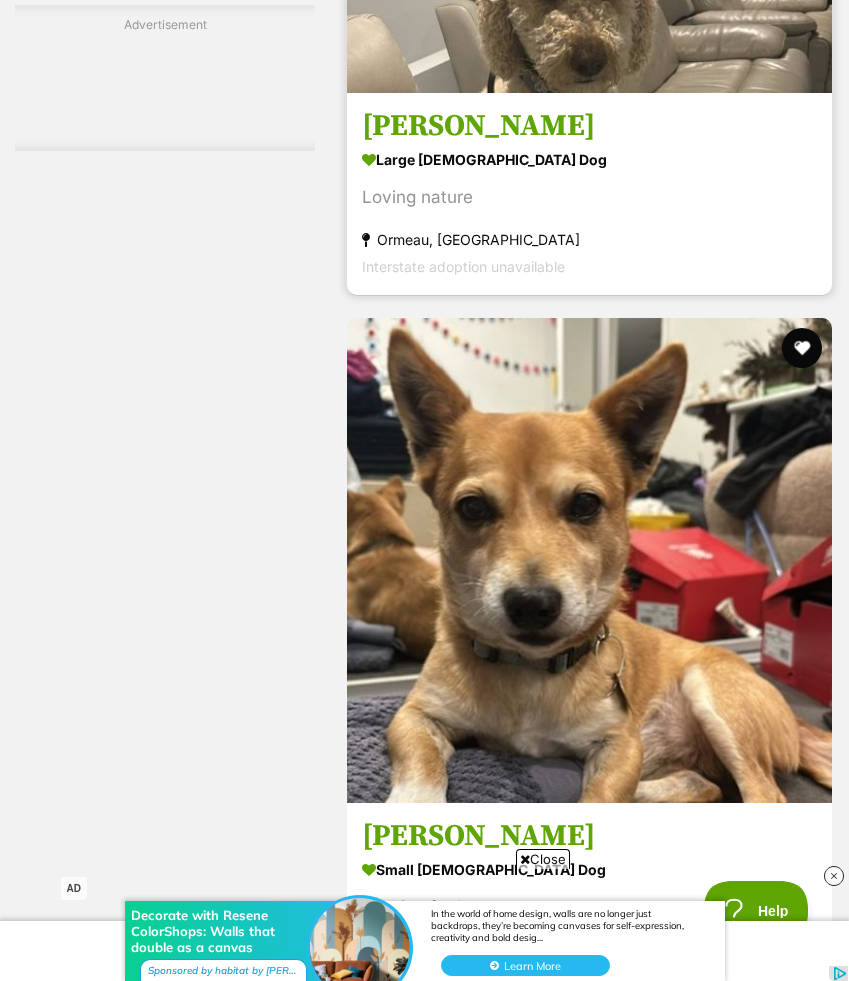 scroll, scrollTop: 11152, scrollLeft: 0, axis: vertical 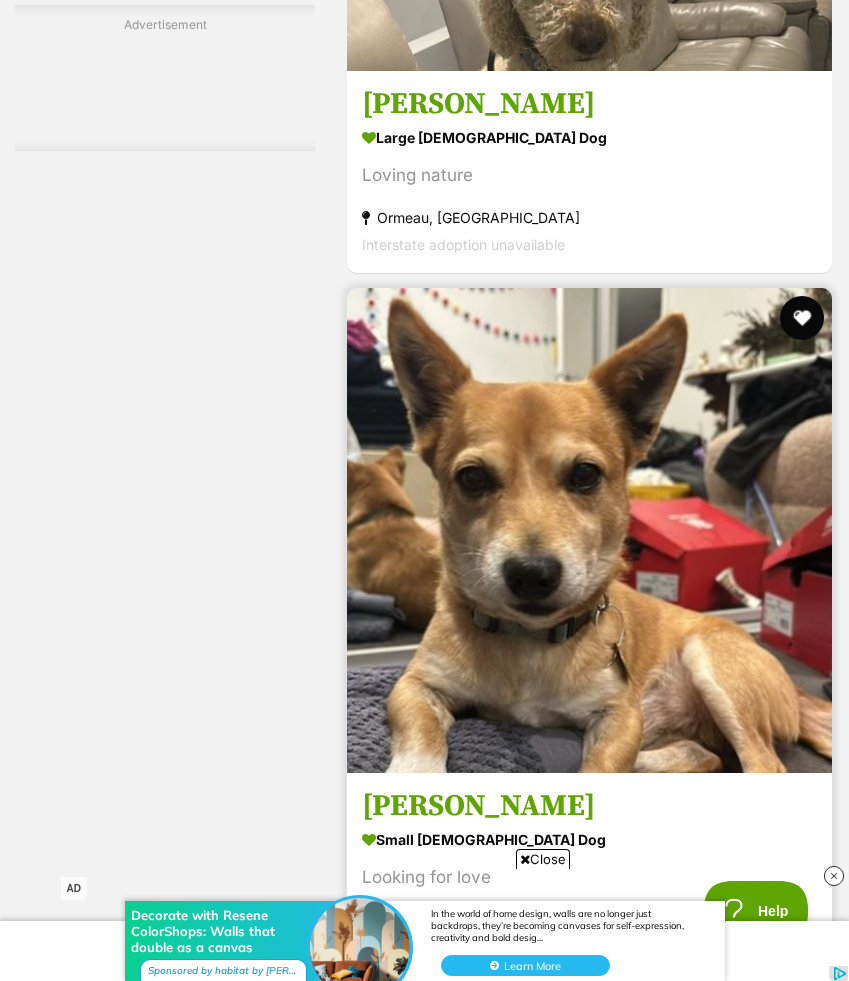 click at bounding box center [802, 318] 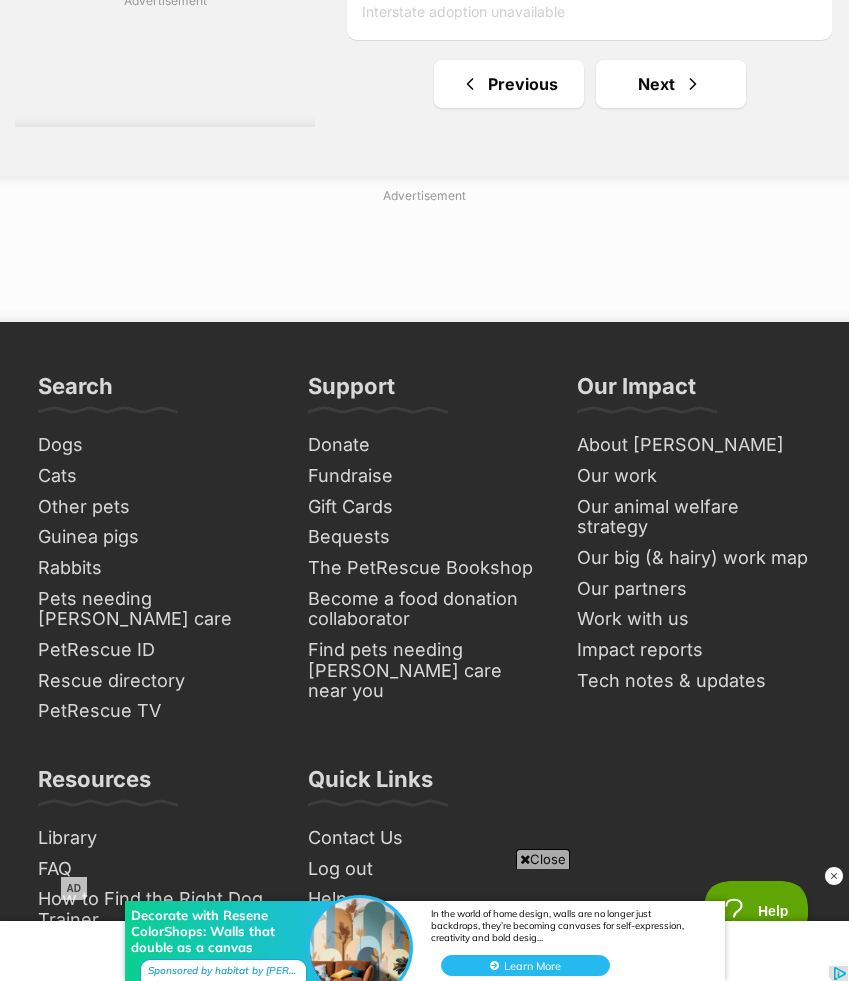 scroll, scrollTop: 15957, scrollLeft: 0, axis: vertical 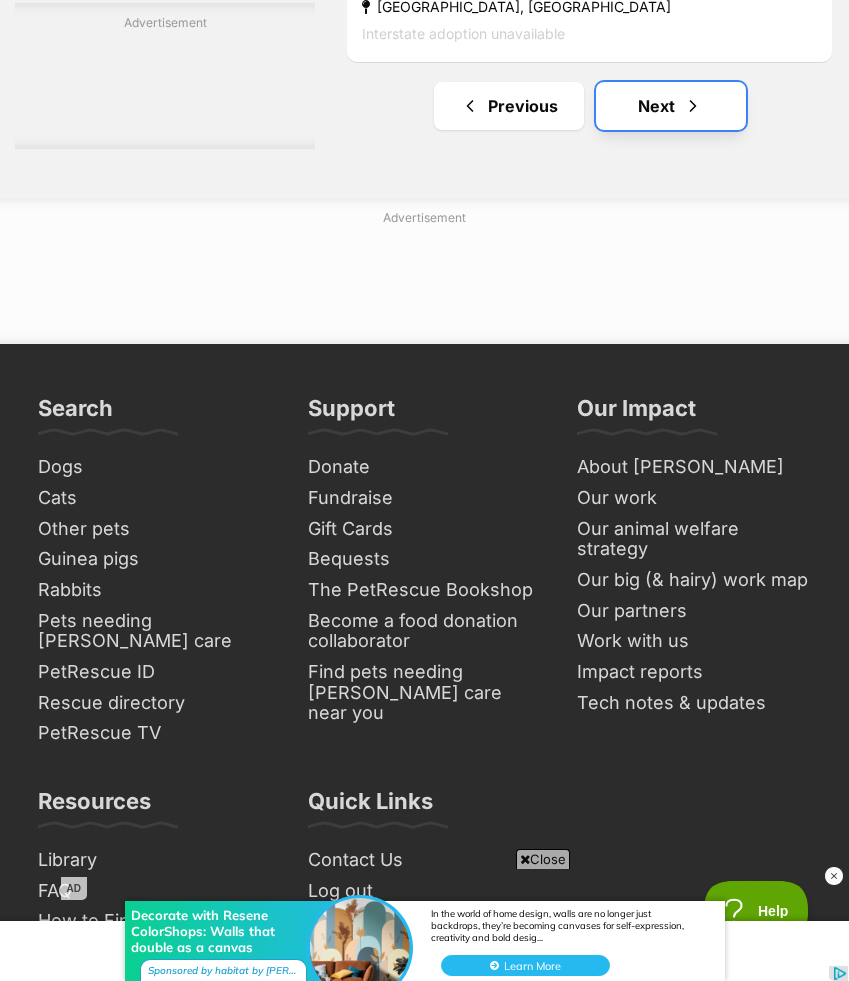 click on "Next" at bounding box center (671, 106) 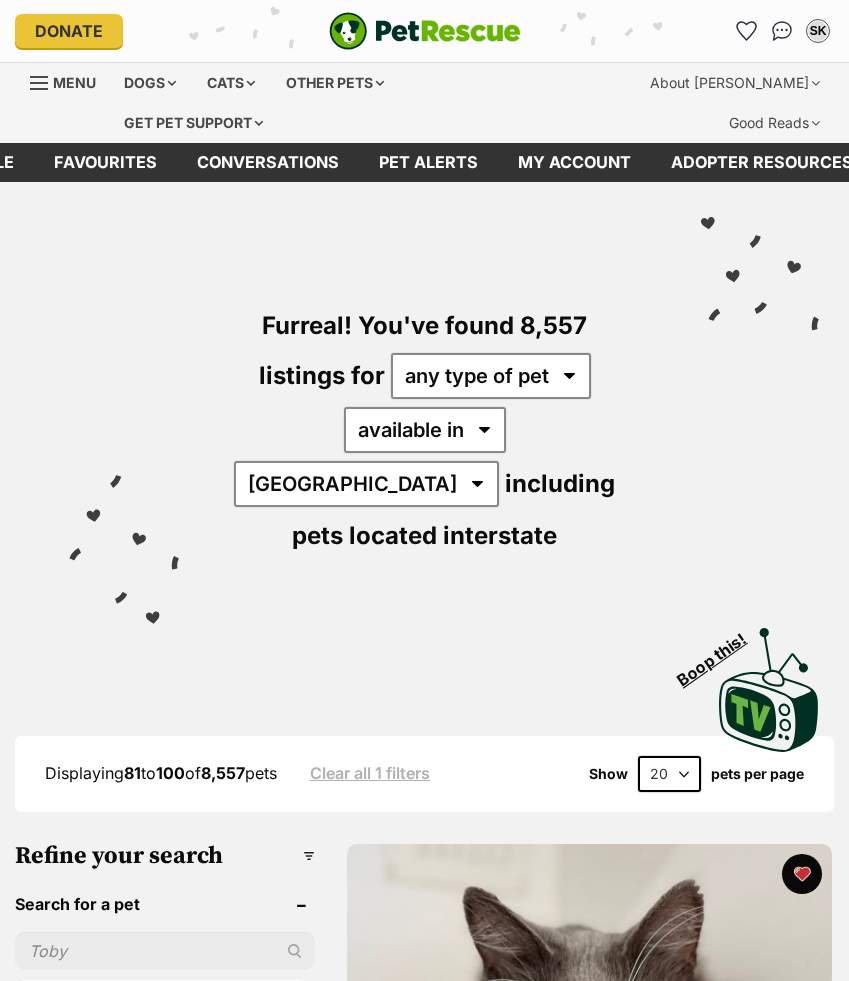 scroll, scrollTop: 0, scrollLeft: 0, axis: both 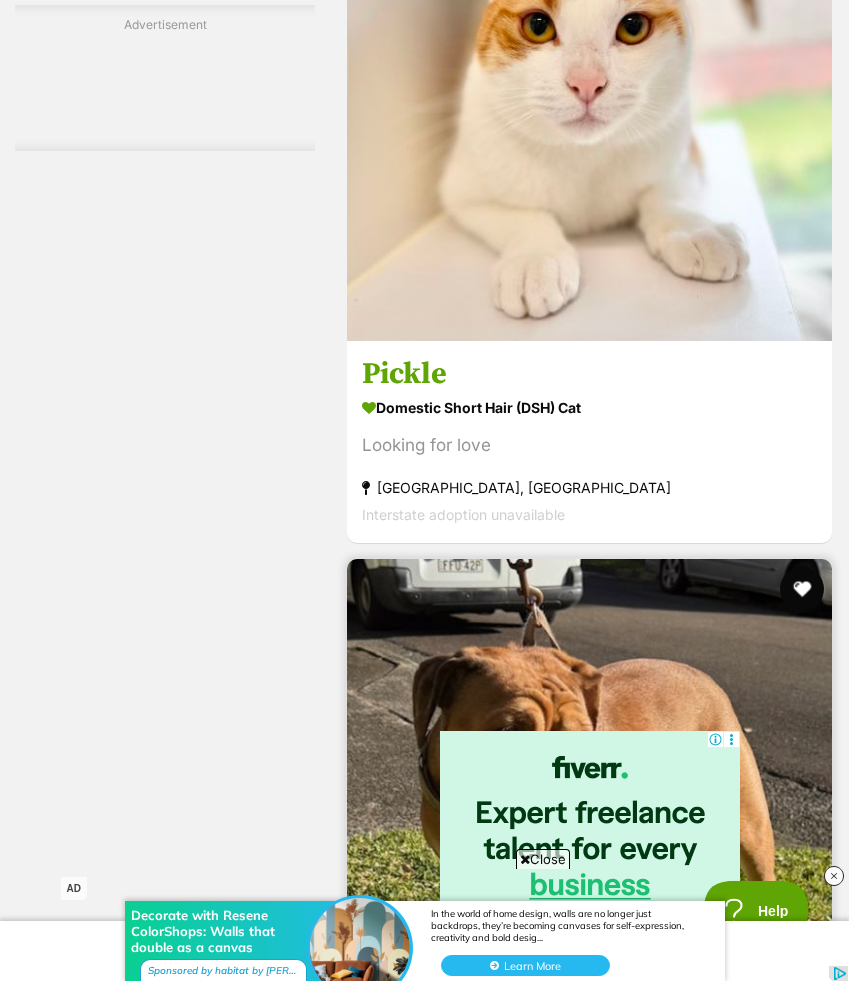 click at bounding box center (802, 589) 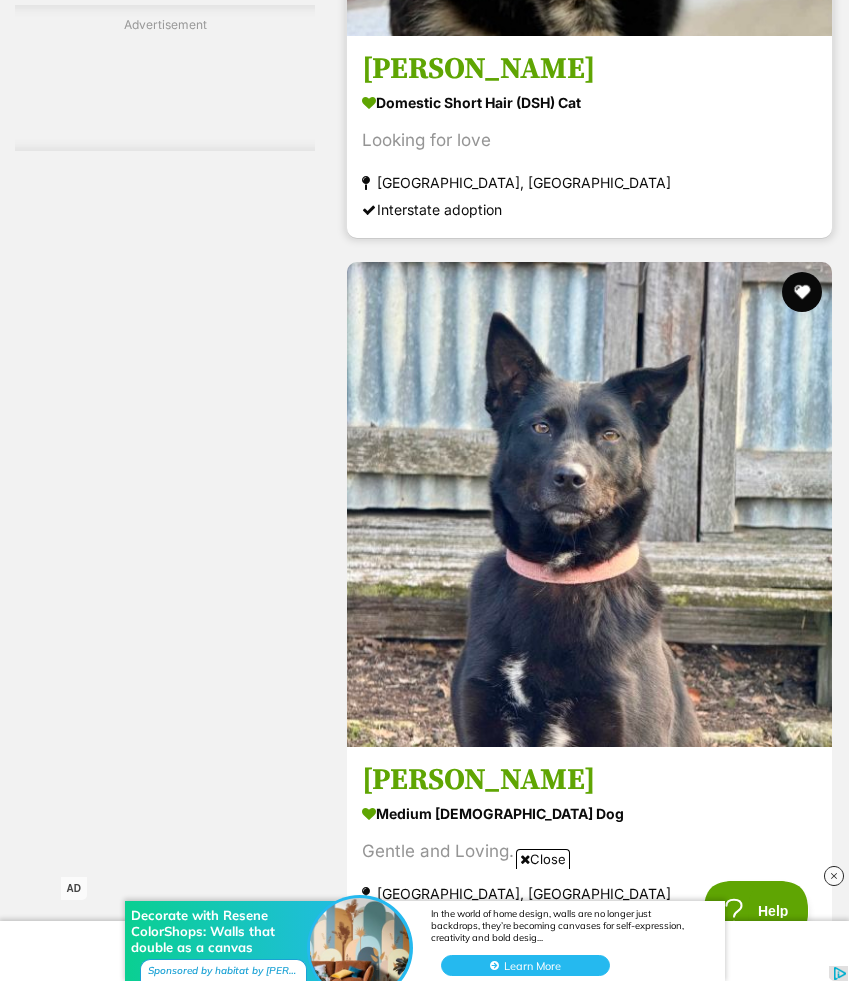 scroll, scrollTop: 11025, scrollLeft: 0, axis: vertical 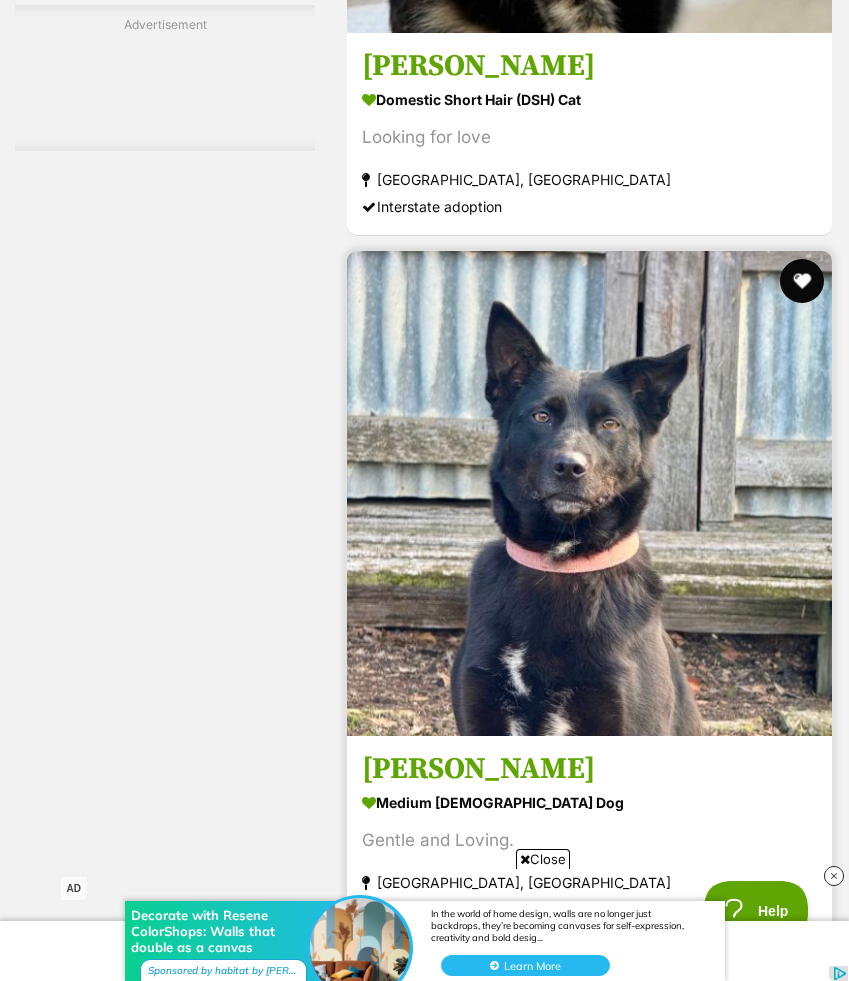 click at bounding box center (802, 281) 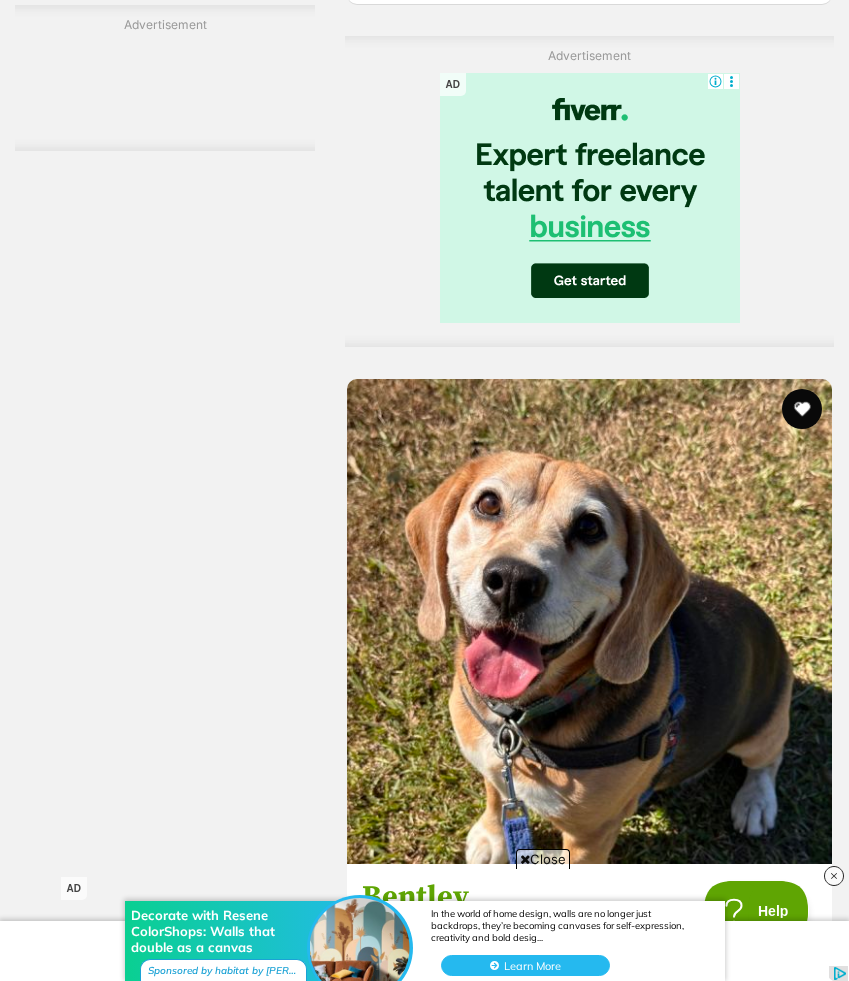 scroll, scrollTop: 14290, scrollLeft: 0, axis: vertical 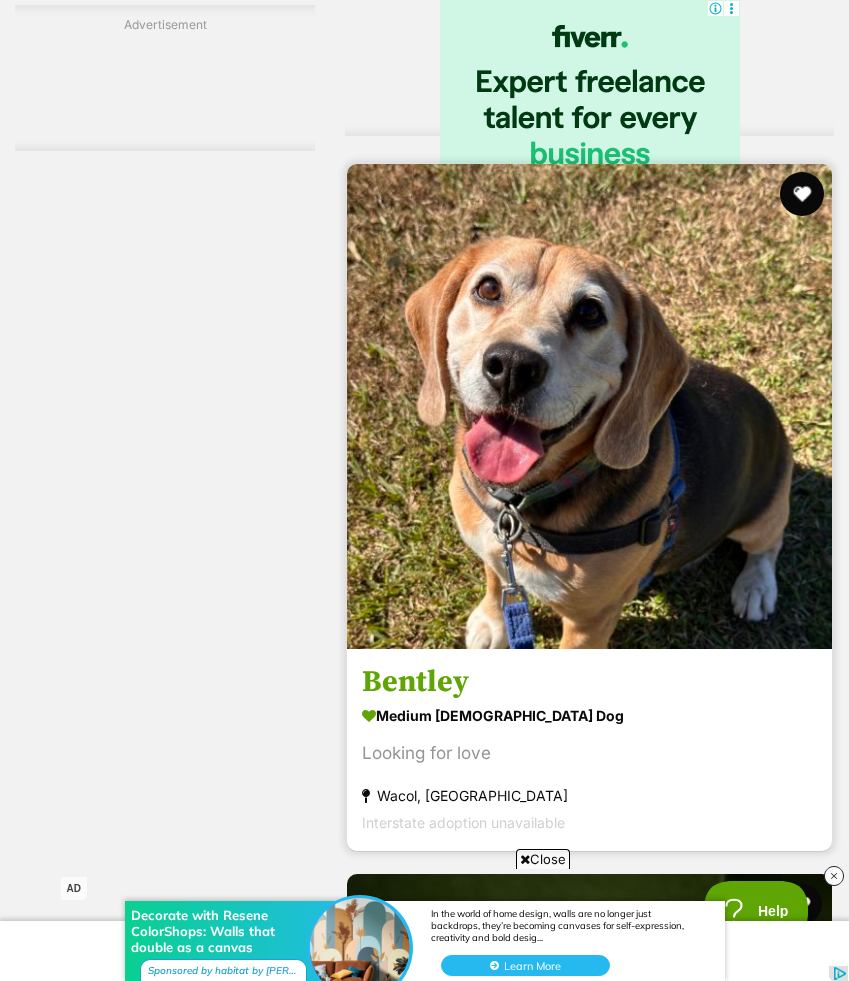 click at bounding box center (802, 194) 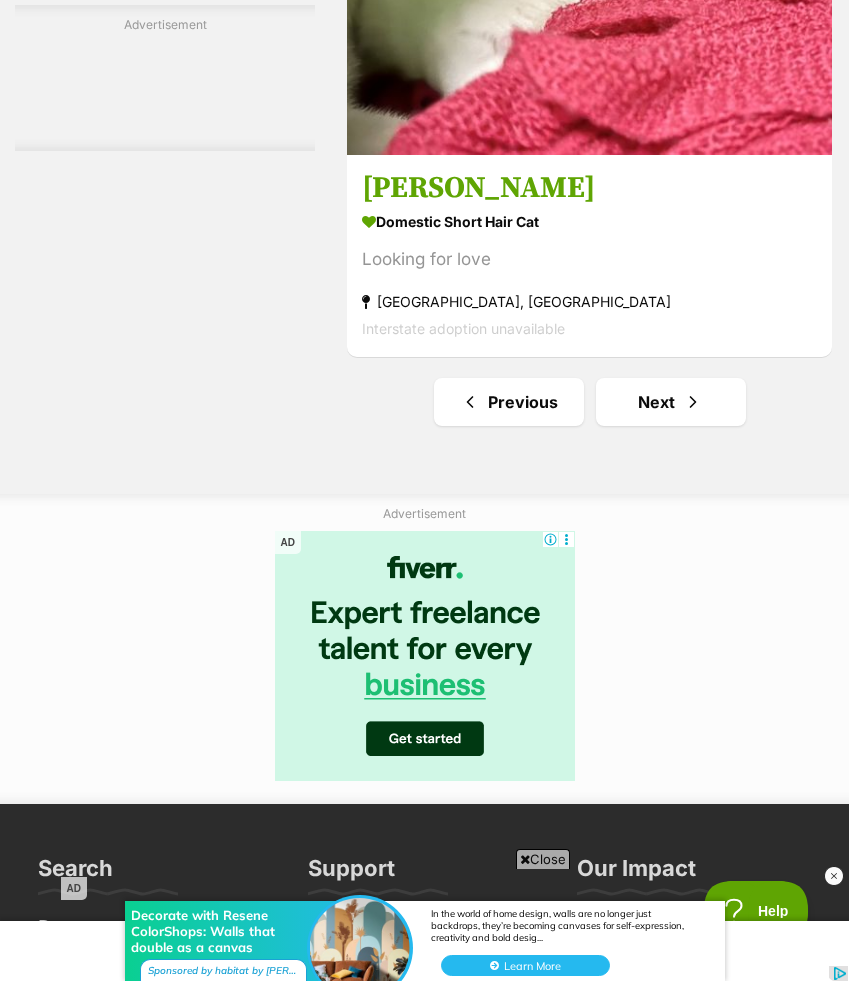 scroll, scrollTop: 15586, scrollLeft: 0, axis: vertical 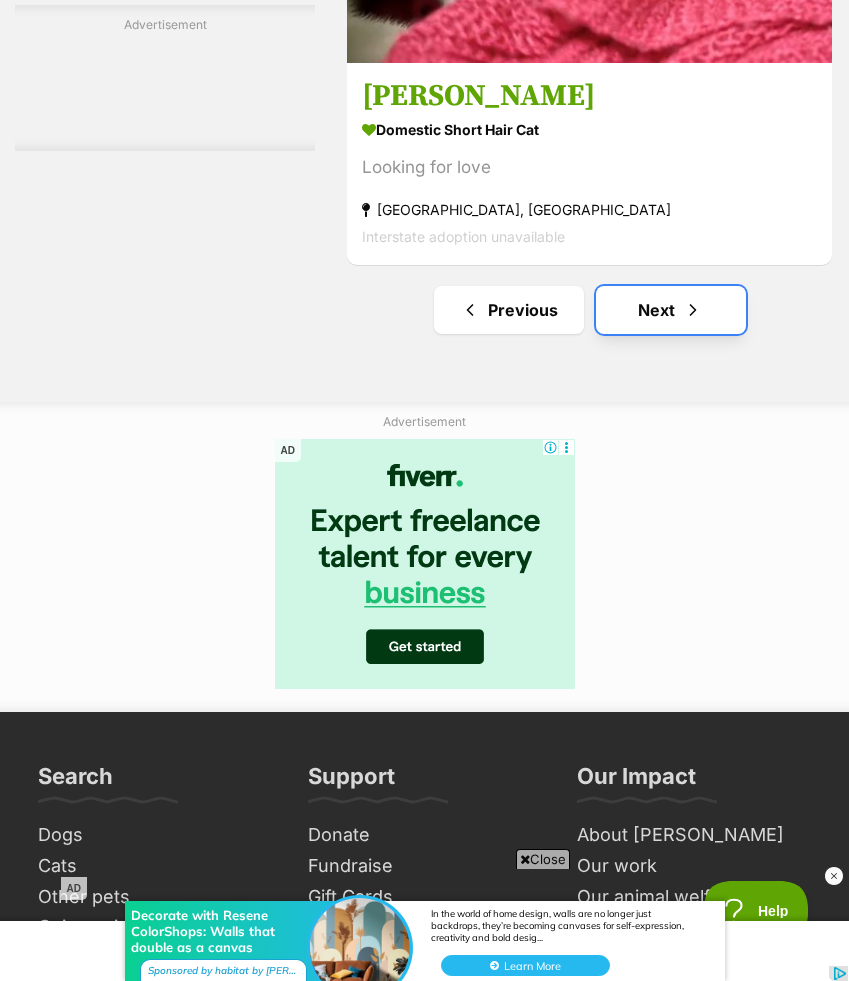 click on "Next" at bounding box center (671, 310) 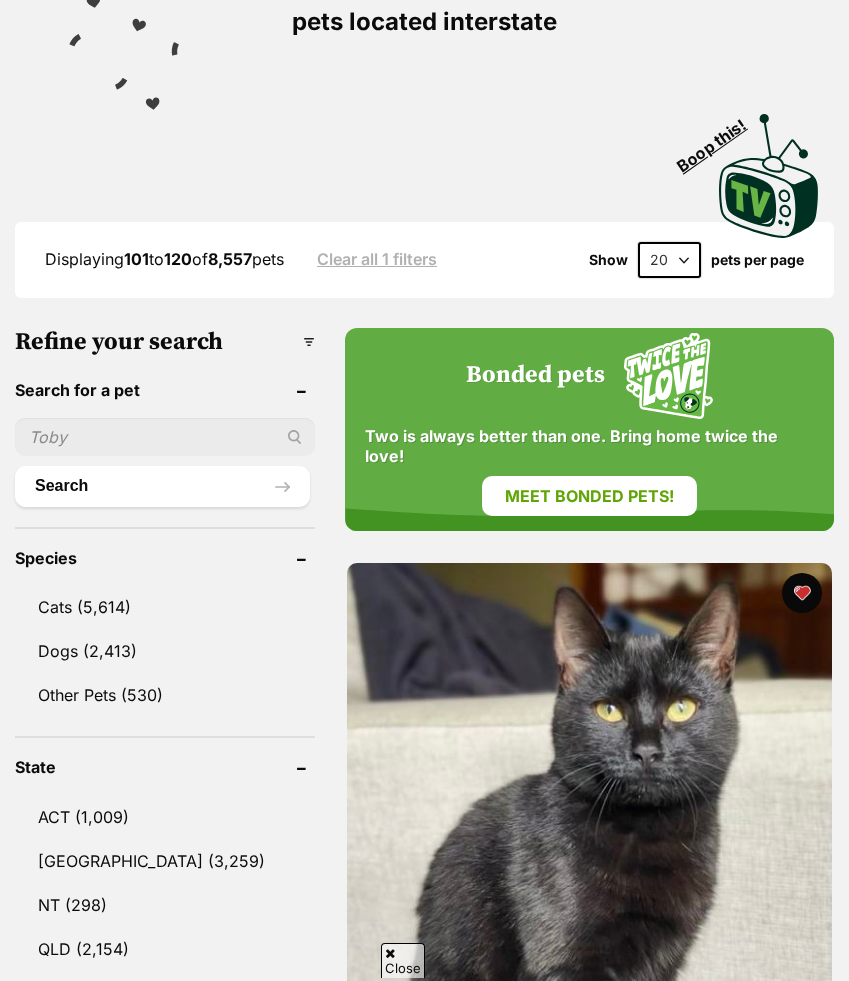 scroll, scrollTop: 602, scrollLeft: 0, axis: vertical 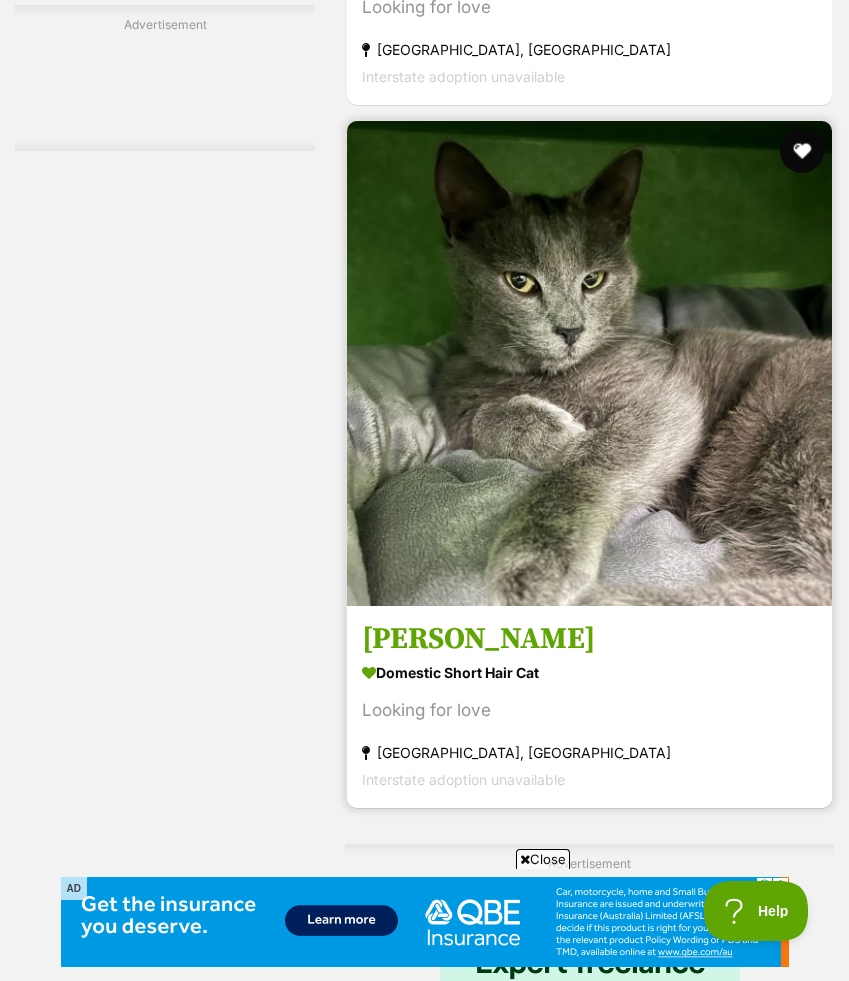 click at bounding box center (802, 151) 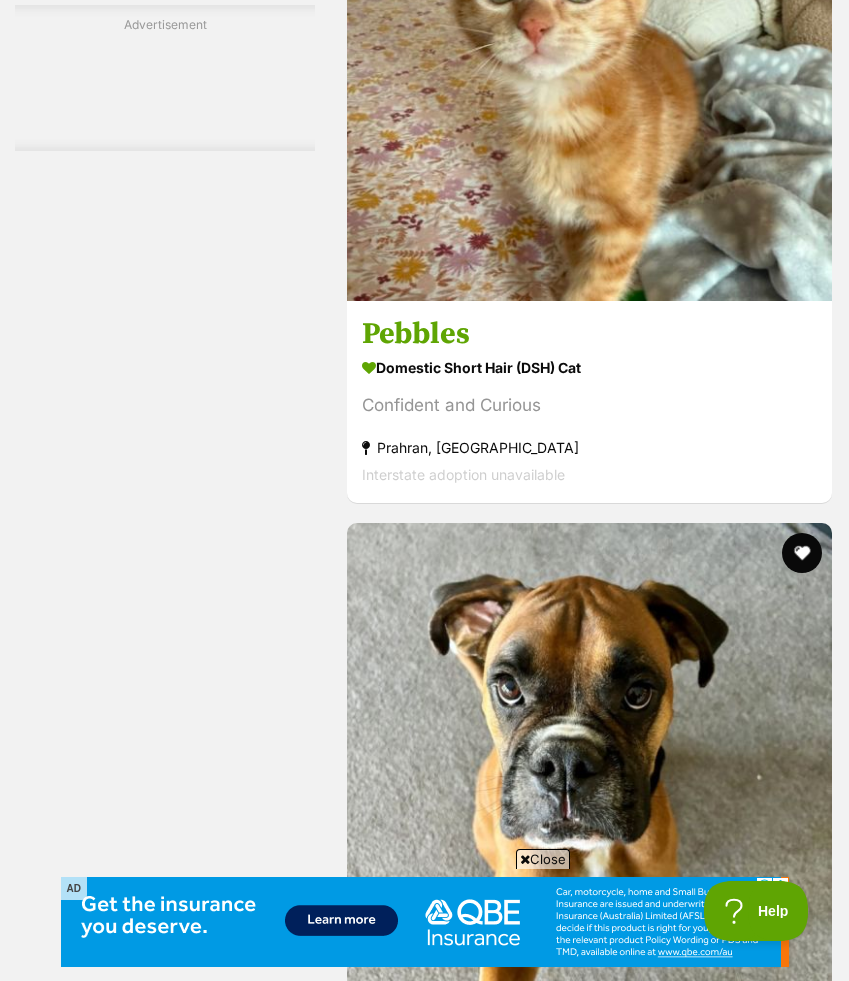 scroll, scrollTop: 7325, scrollLeft: 0, axis: vertical 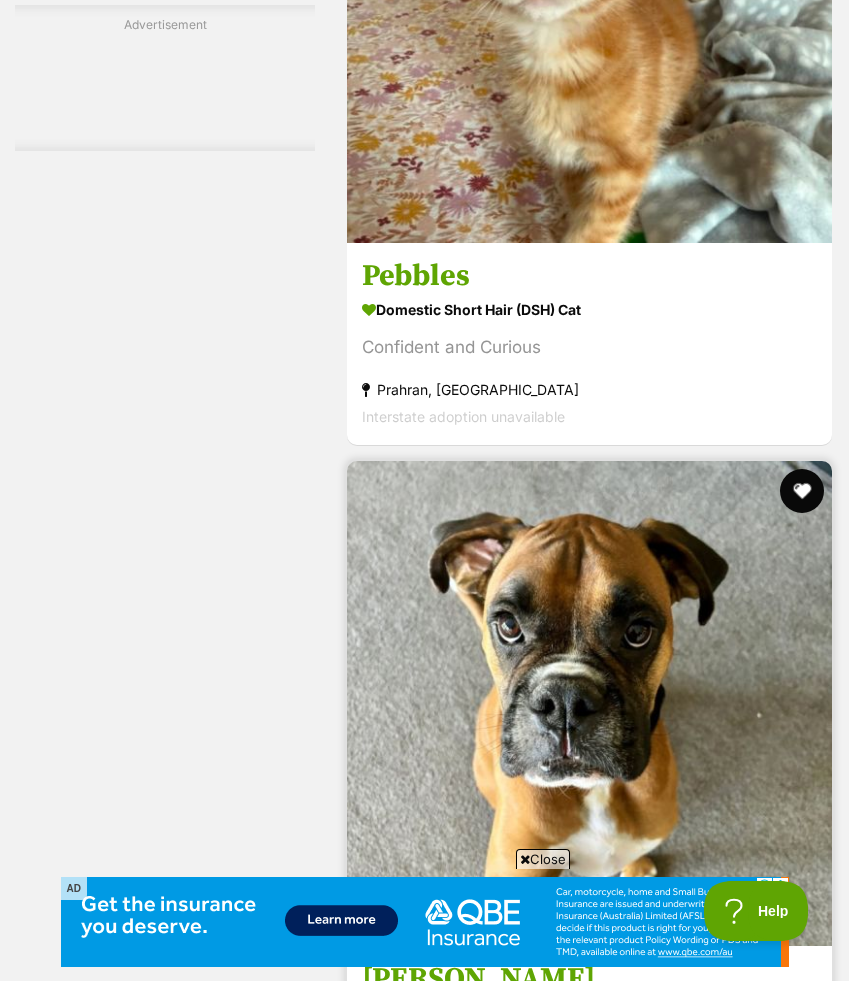 click at bounding box center [802, 491] 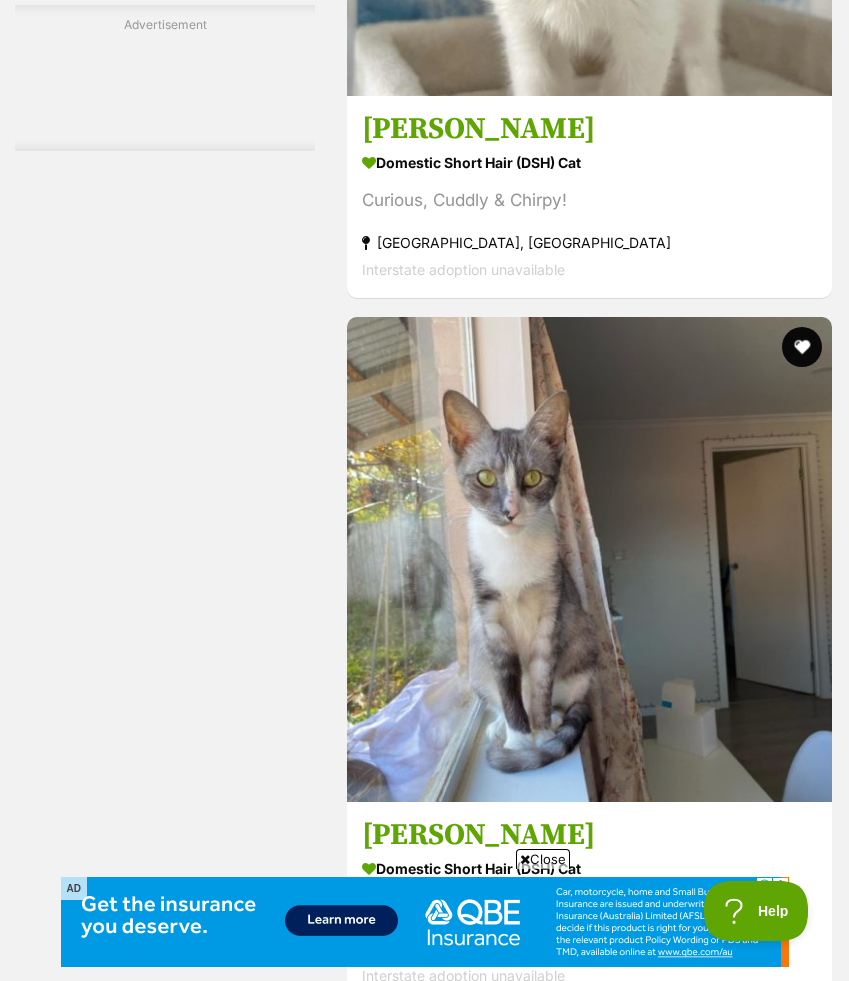 scroll, scrollTop: 10741, scrollLeft: 0, axis: vertical 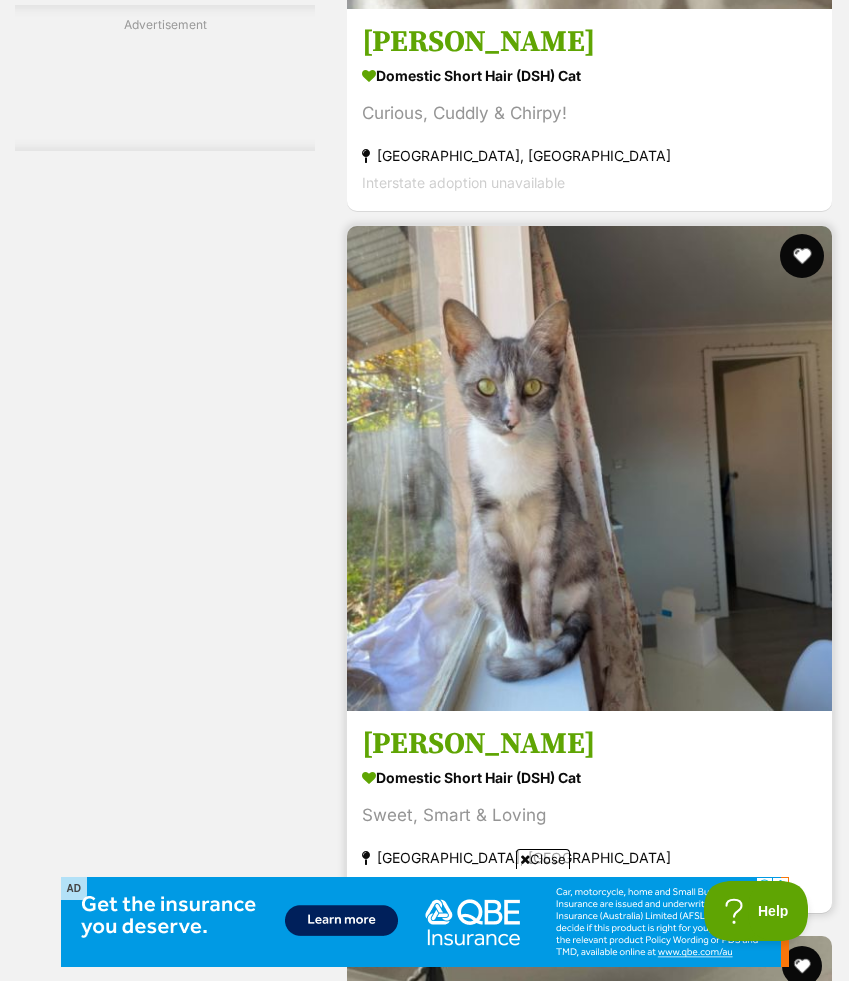 click at bounding box center (802, 256) 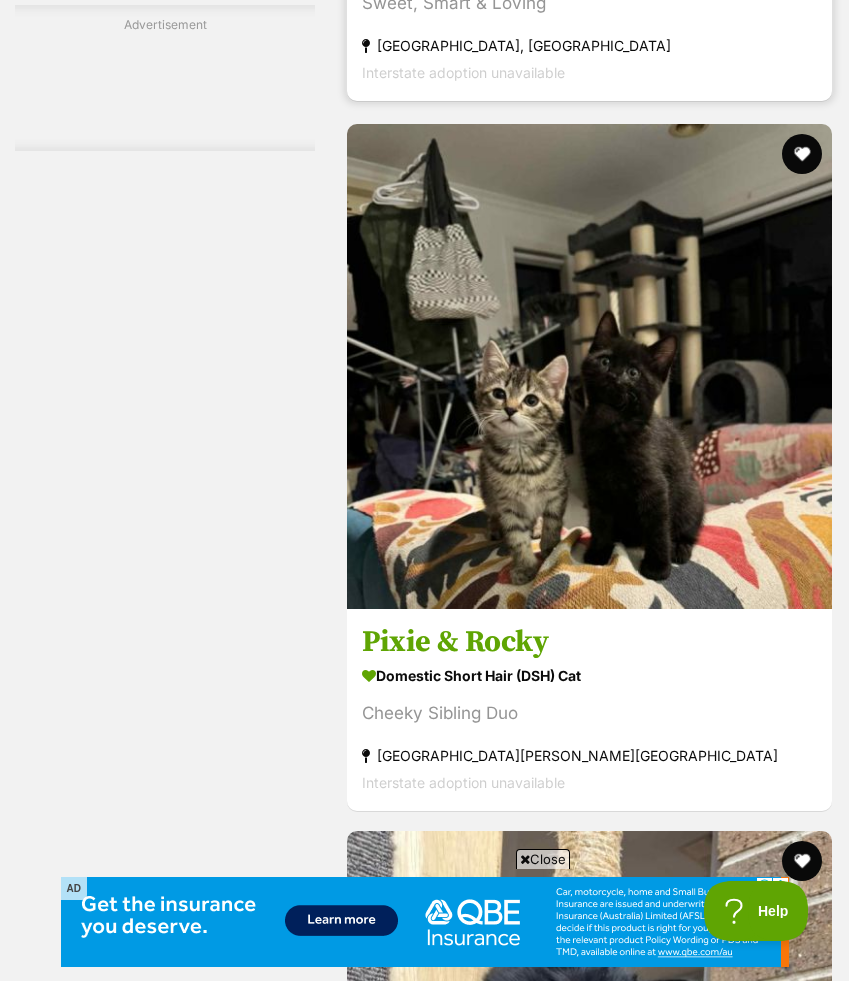 scroll, scrollTop: 11526, scrollLeft: 0, axis: vertical 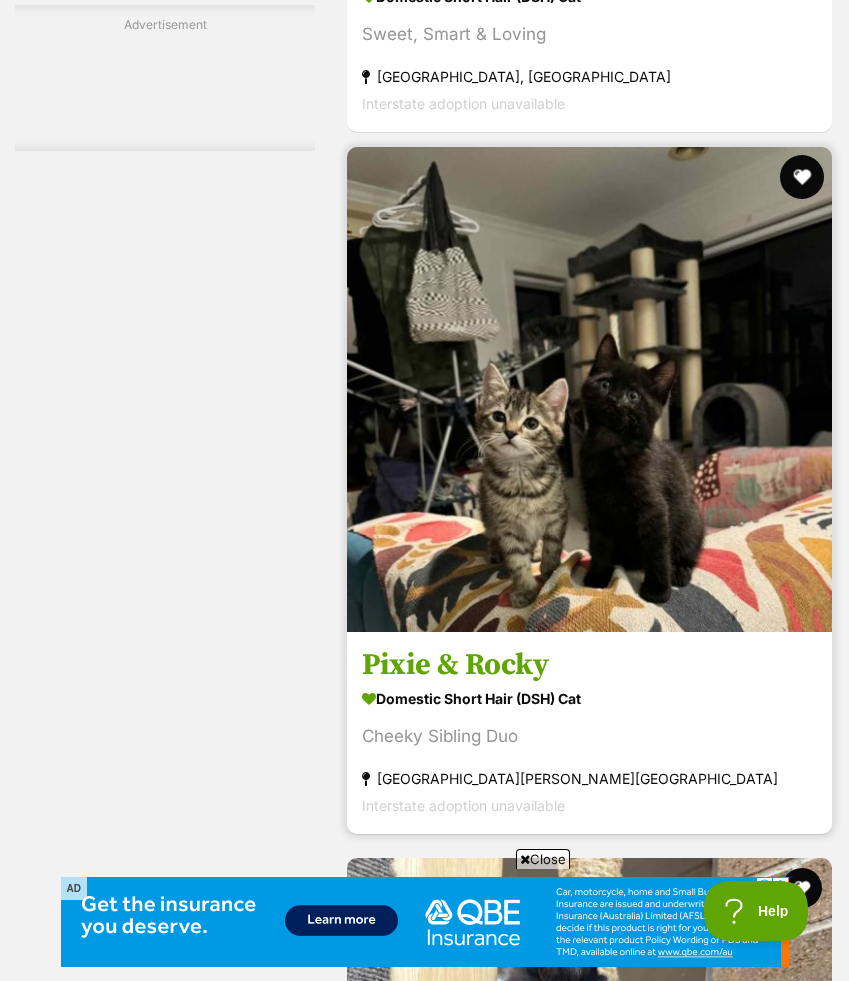 click at bounding box center [802, 177] 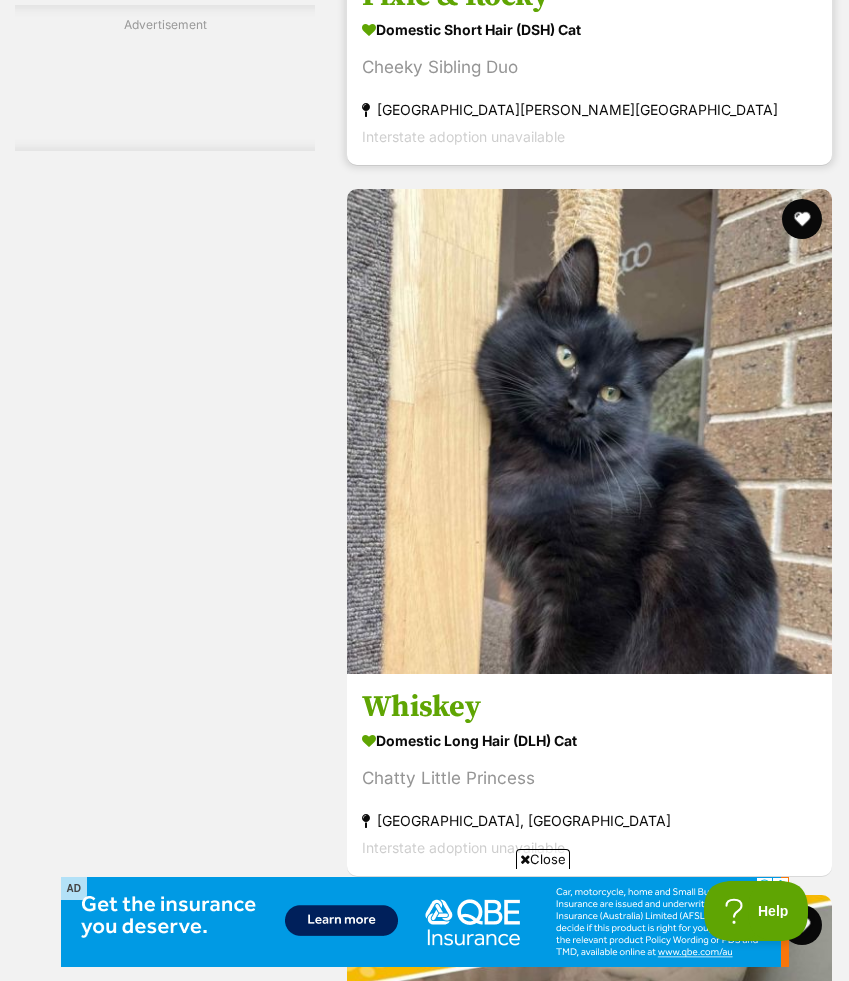 scroll, scrollTop: 12242, scrollLeft: 0, axis: vertical 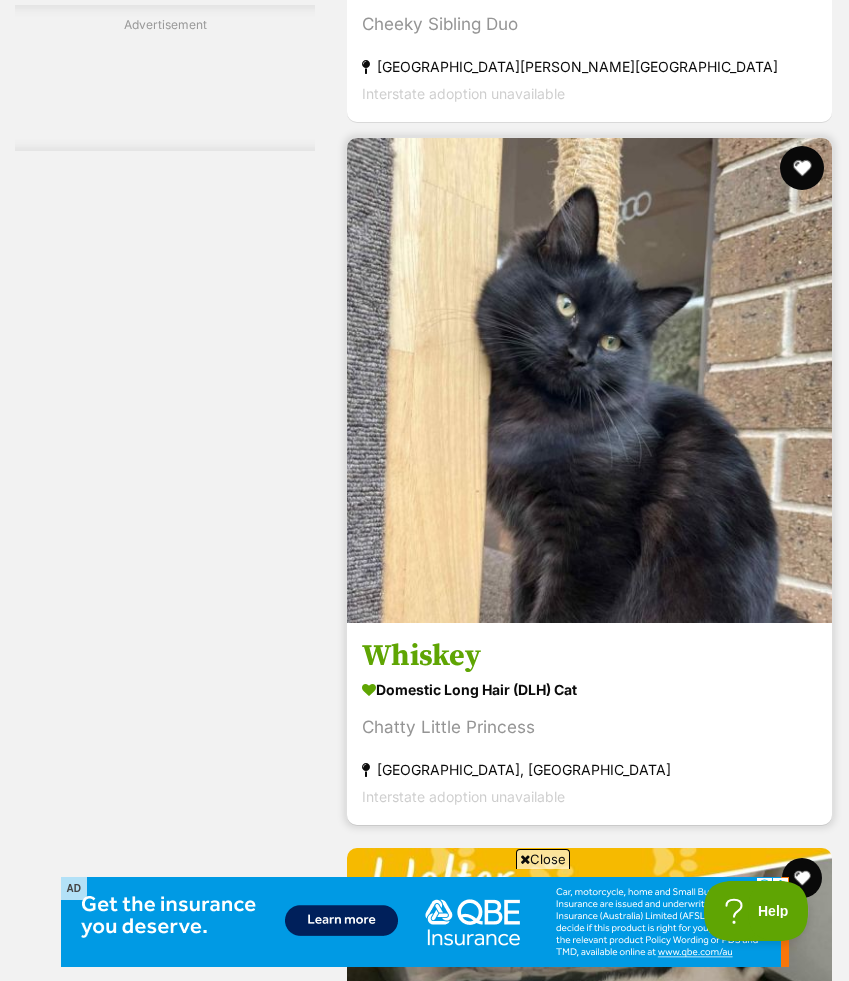 click at bounding box center [802, 168] 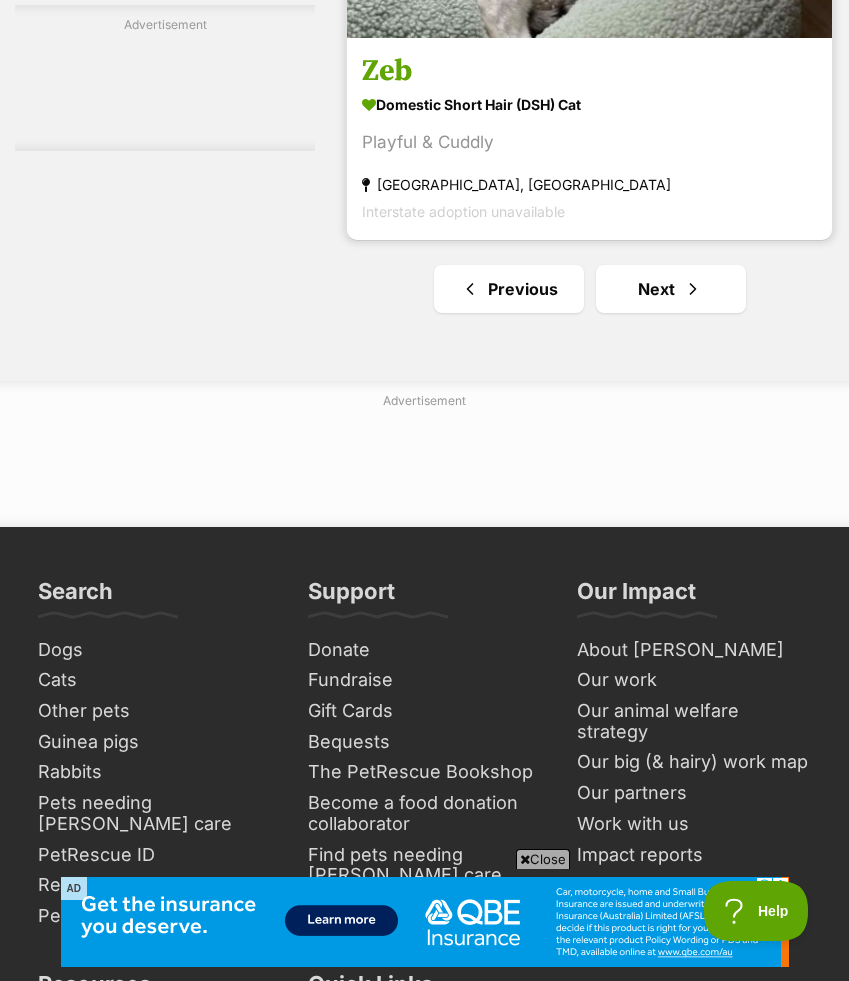 scroll, scrollTop: 15884, scrollLeft: 0, axis: vertical 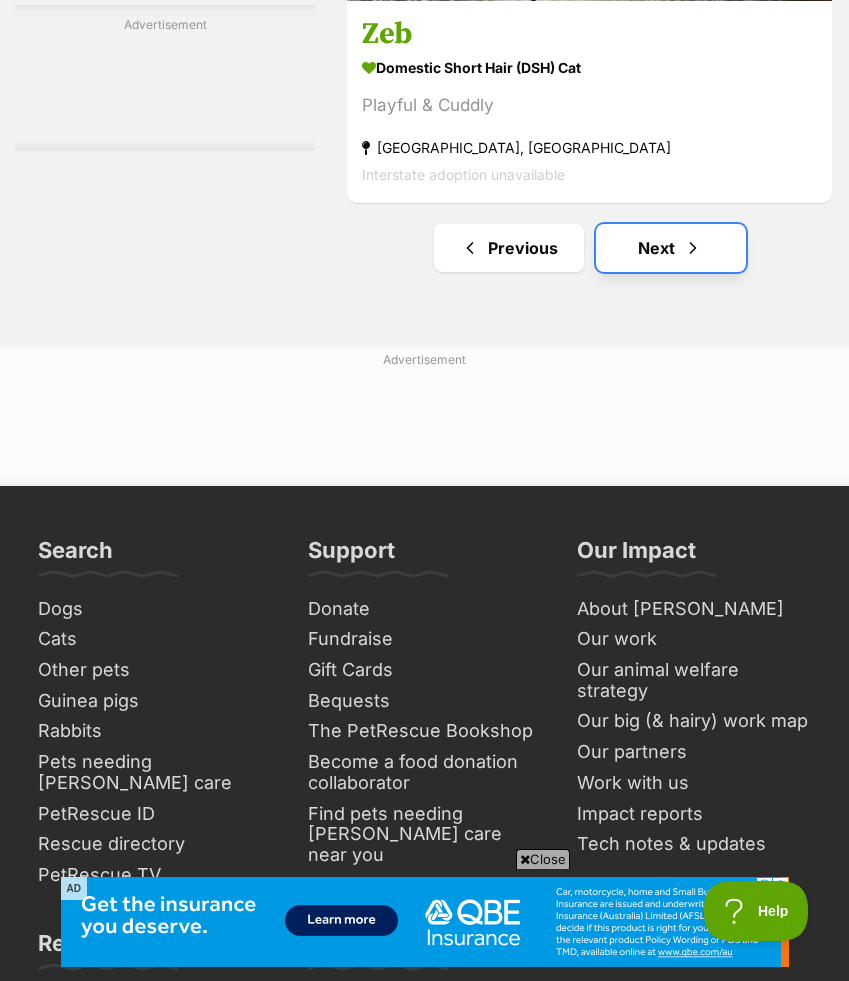 click on "Next" at bounding box center [671, 248] 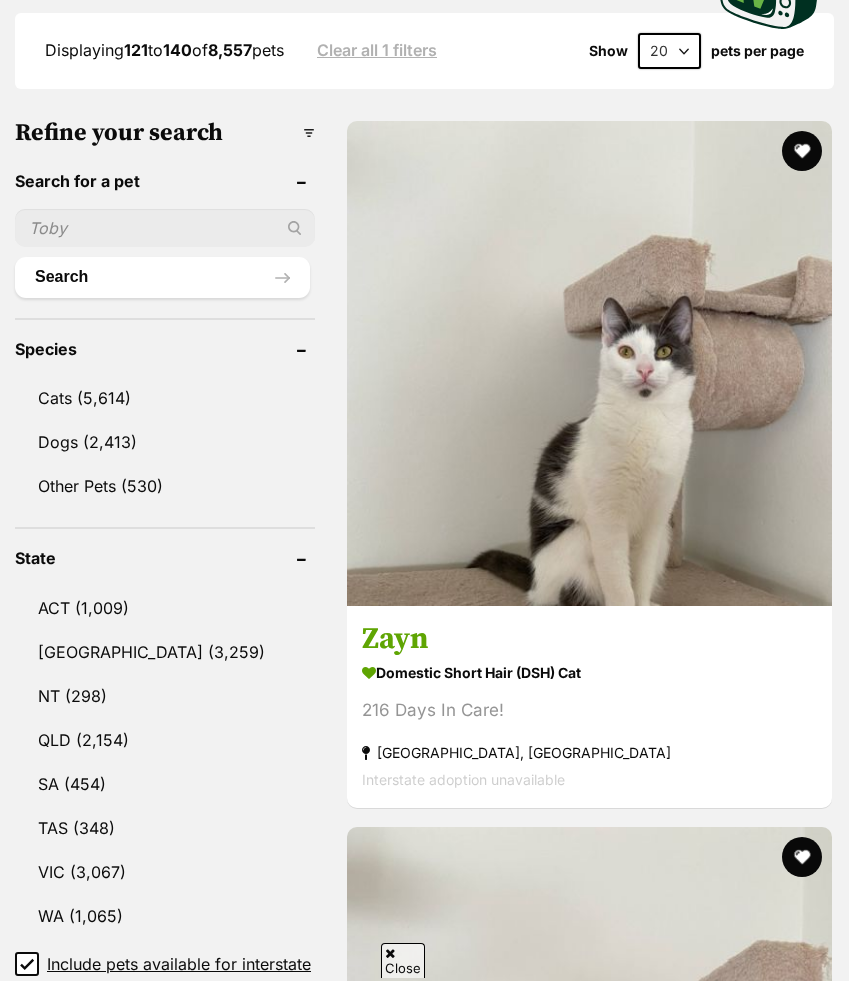 scroll, scrollTop: 1136, scrollLeft: 0, axis: vertical 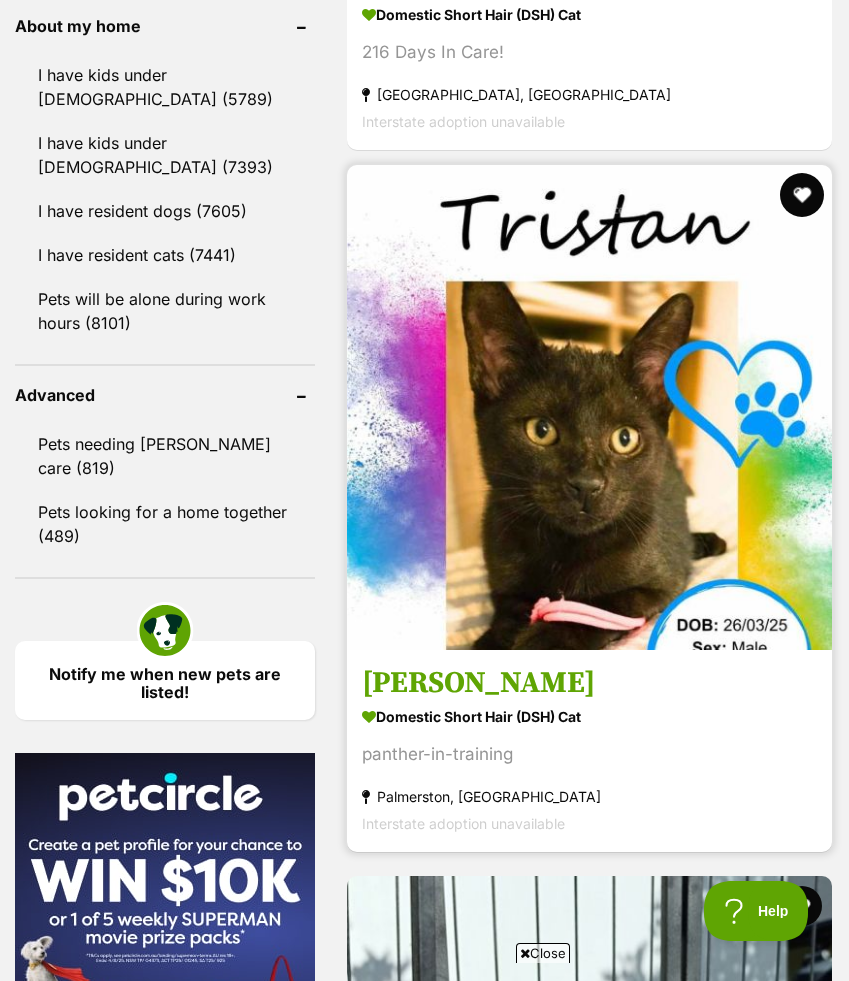 click at bounding box center (802, 195) 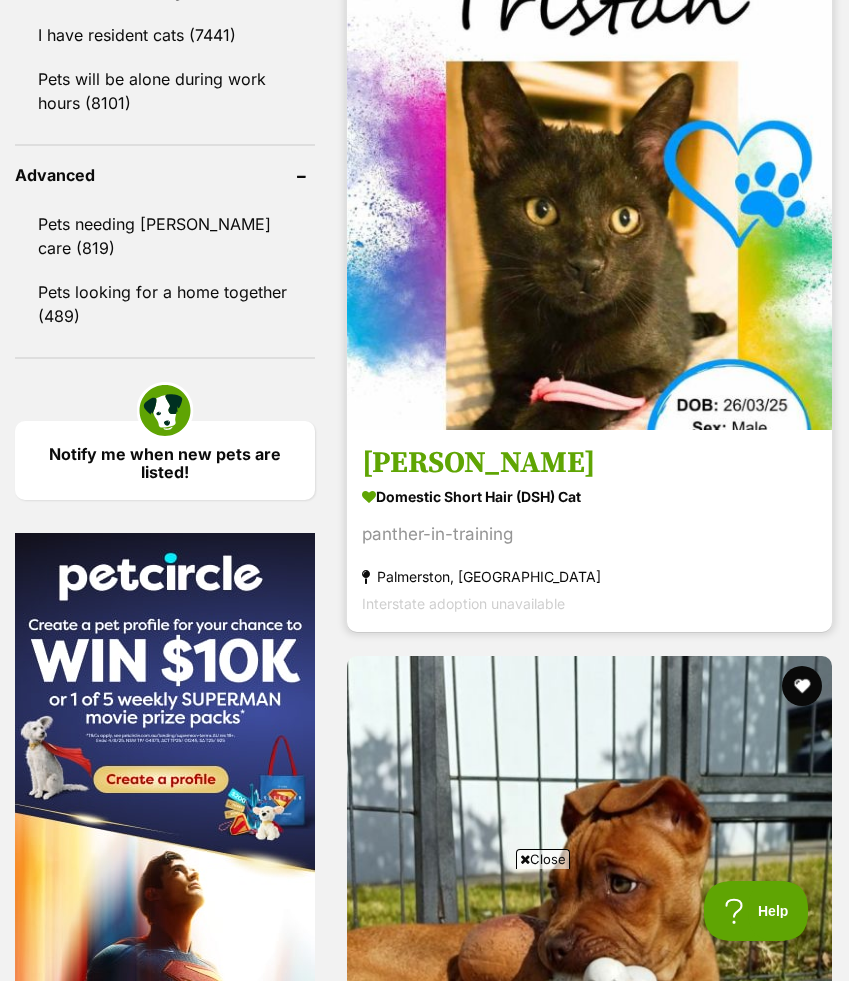 scroll, scrollTop: 0, scrollLeft: 0, axis: both 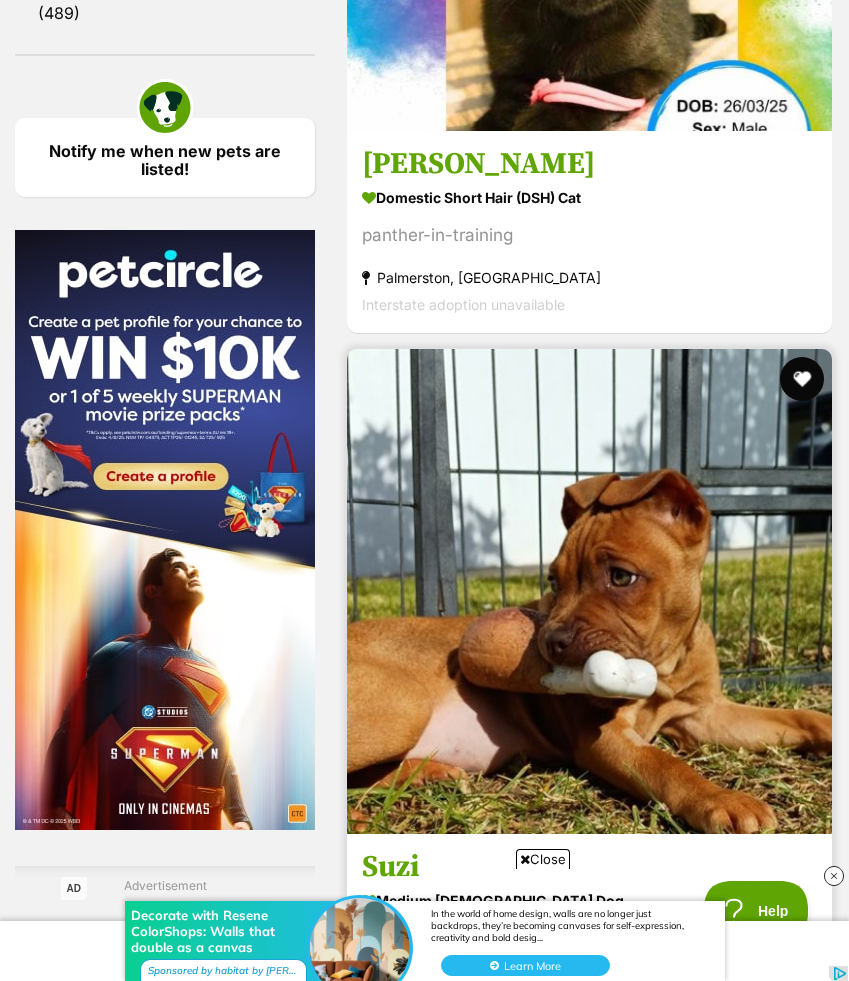 click at bounding box center [802, 379] 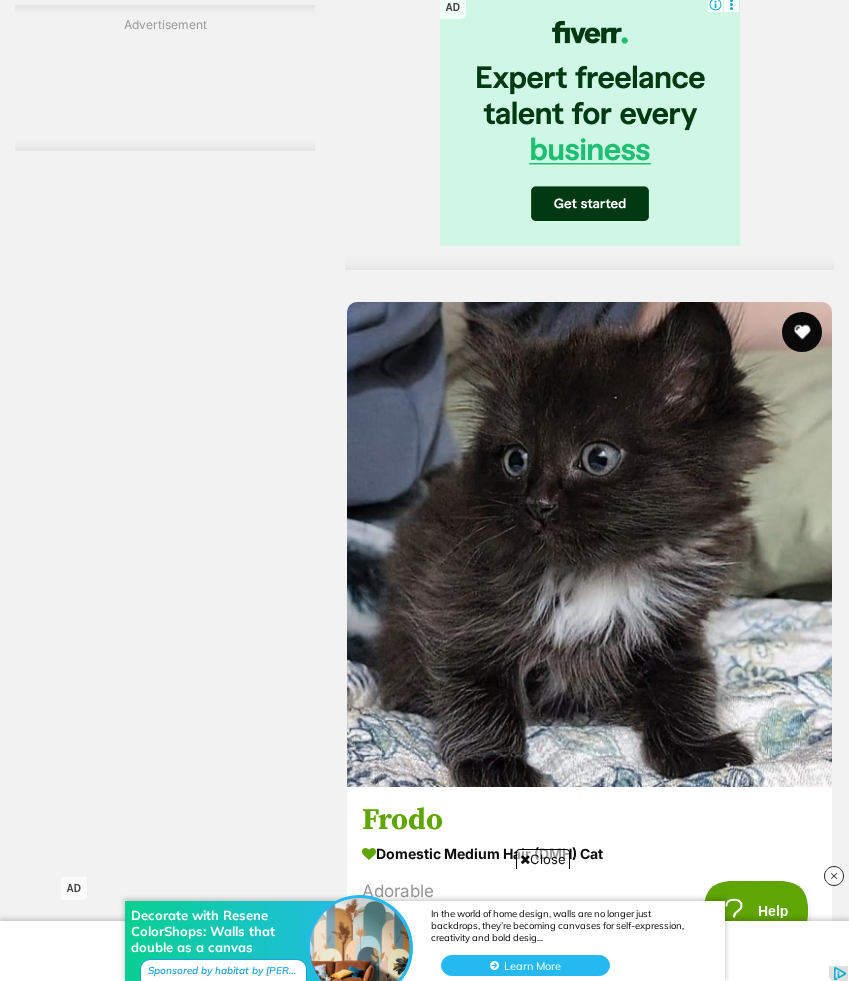 scroll, scrollTop: 5141, scrollLeft: 0, axis: vertical 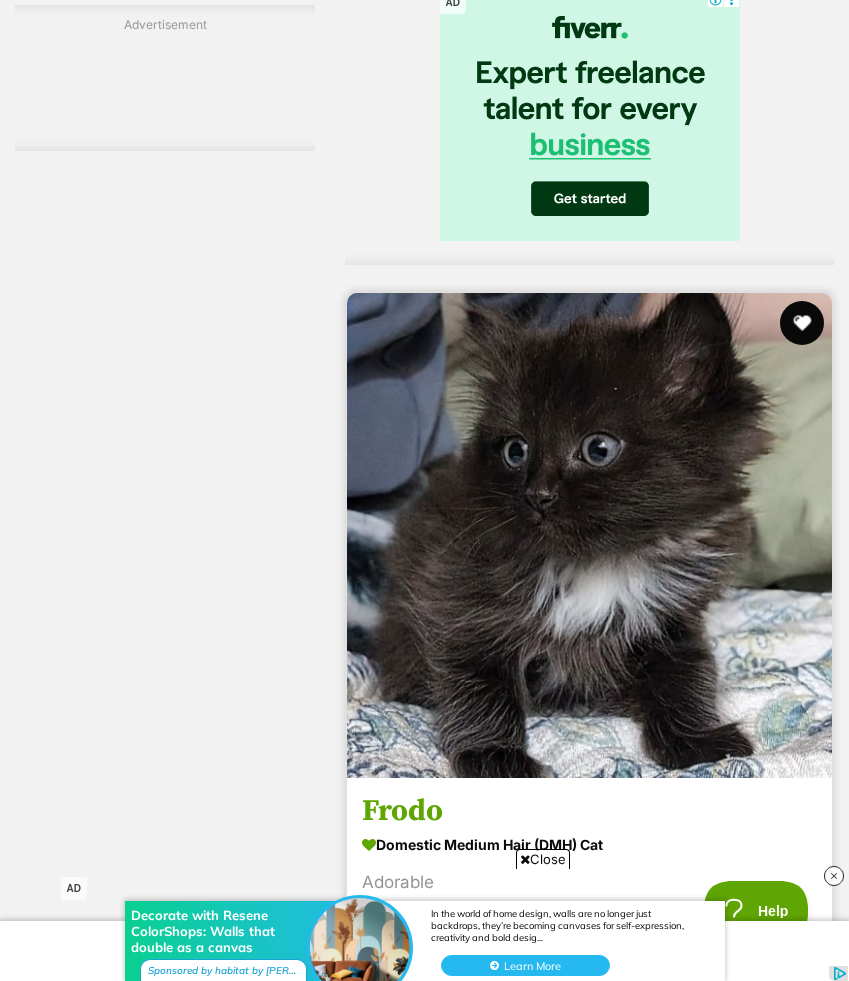 click at bounding box center [802, 323] 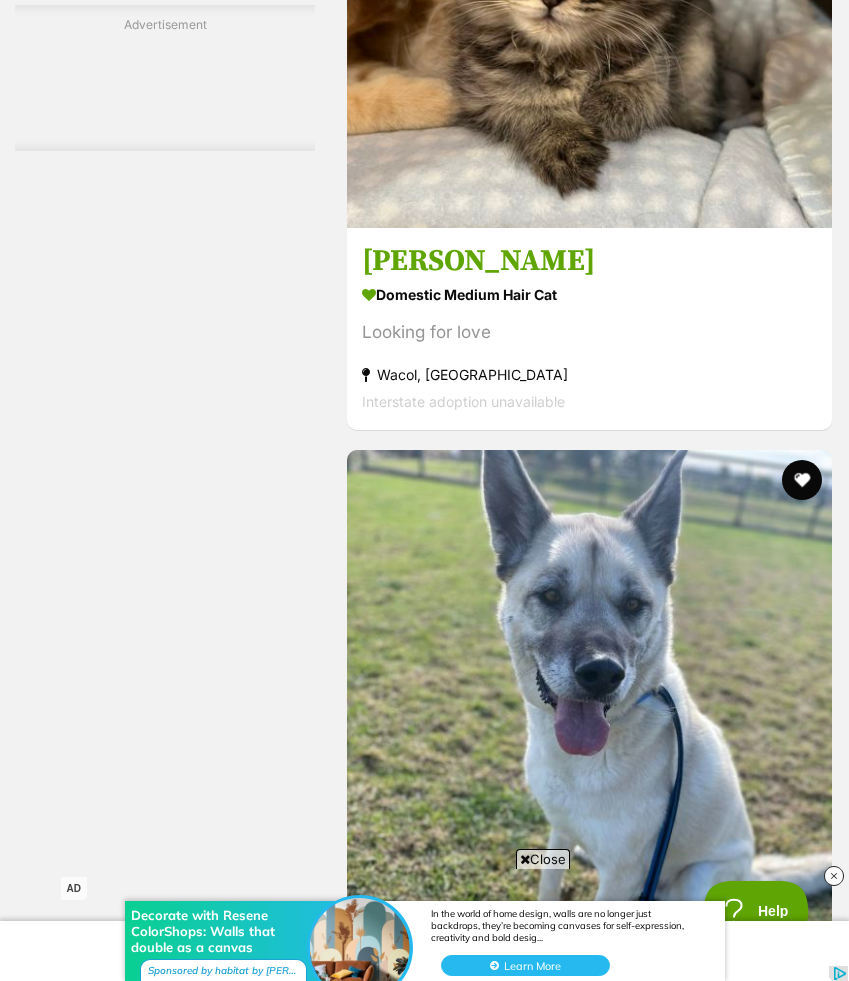 scroll, scrollTop: 7136, scrollLeft: 0, axis: vertical 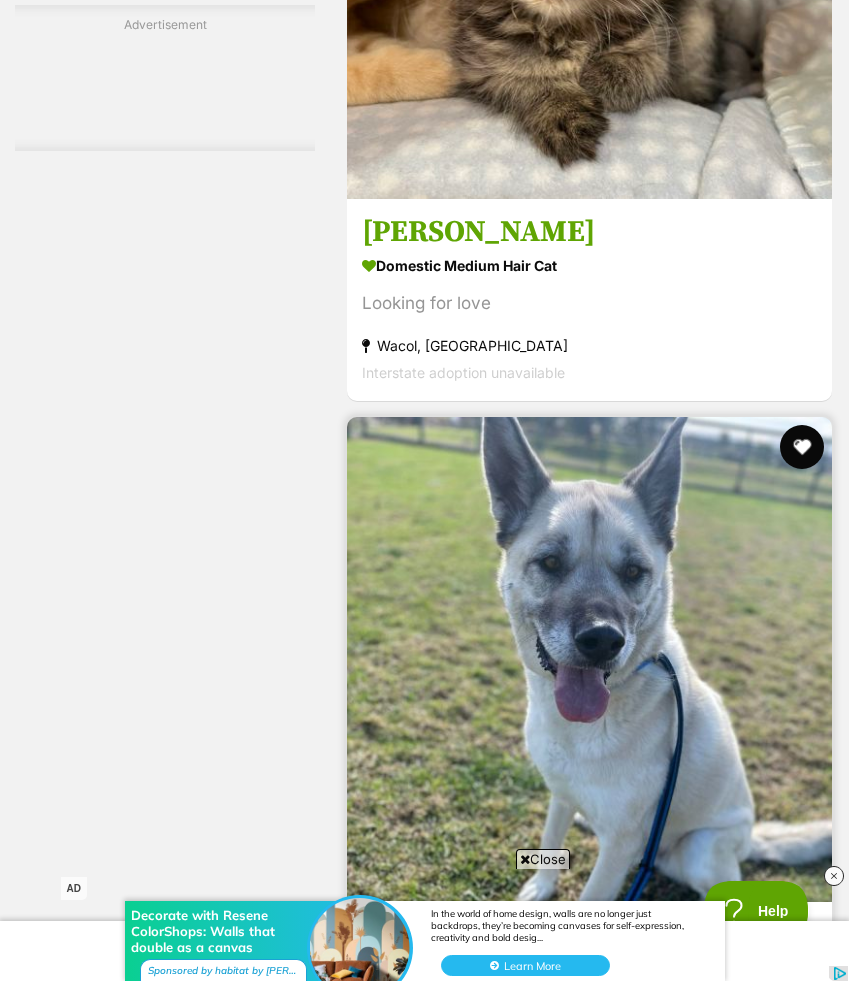 click at bounding box center [802, 447] 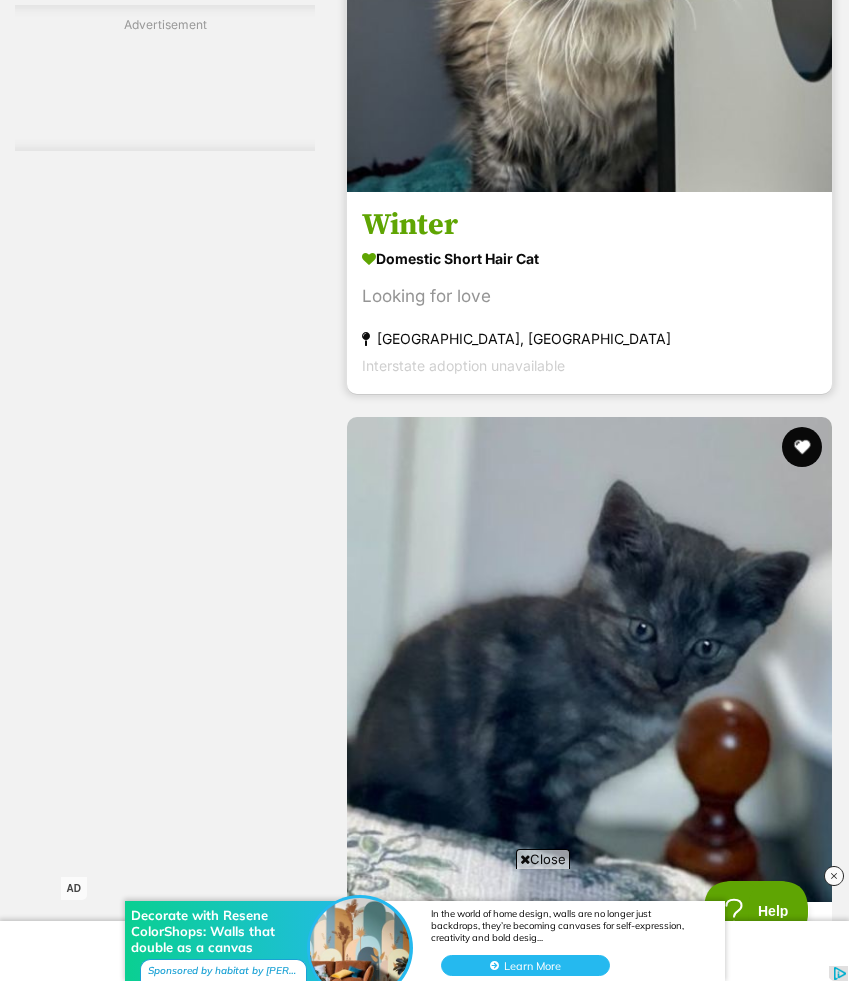 scroll, scrollTop: 8598, scrollLeft: 0, axis: vertical 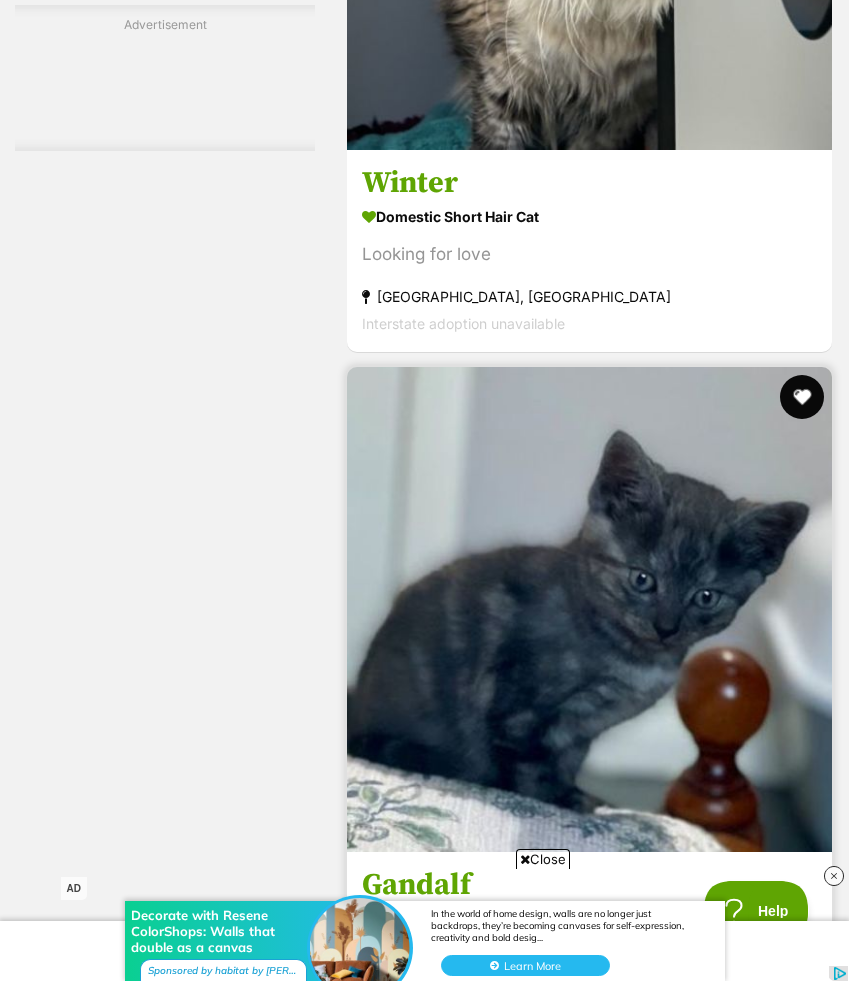 click at bounding box center (802, 397) 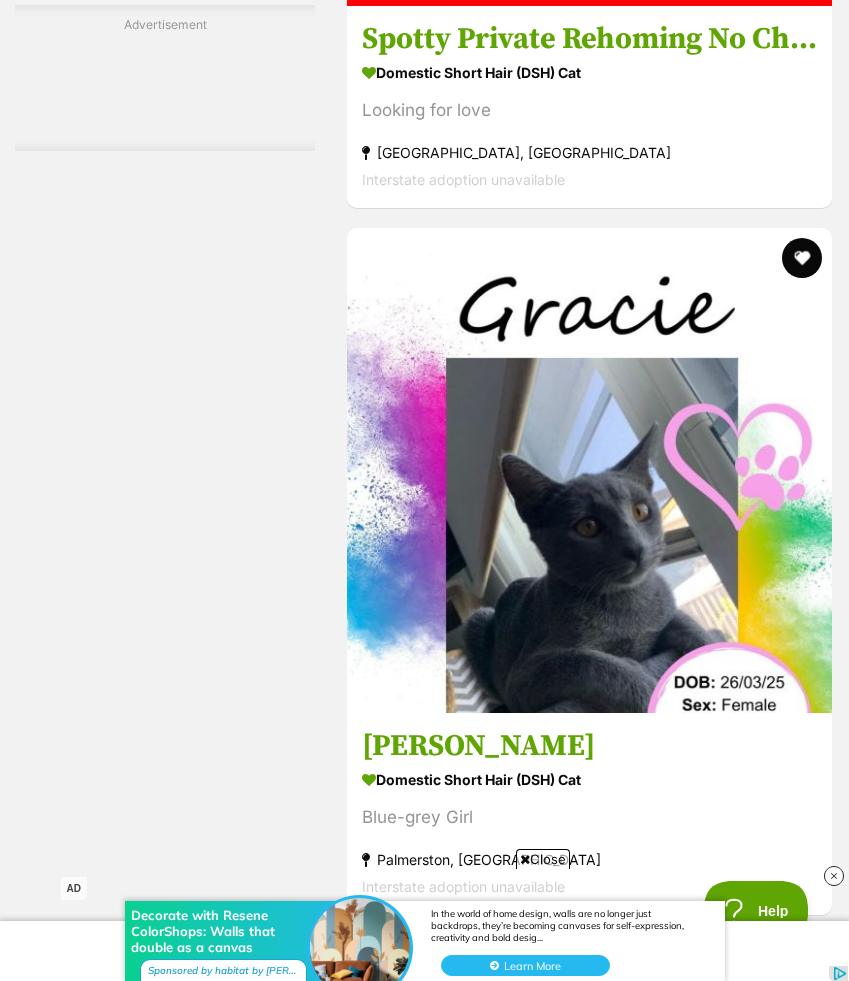 scroll, scrollTop: 10531, scrollLeft: 0, axis: vertical 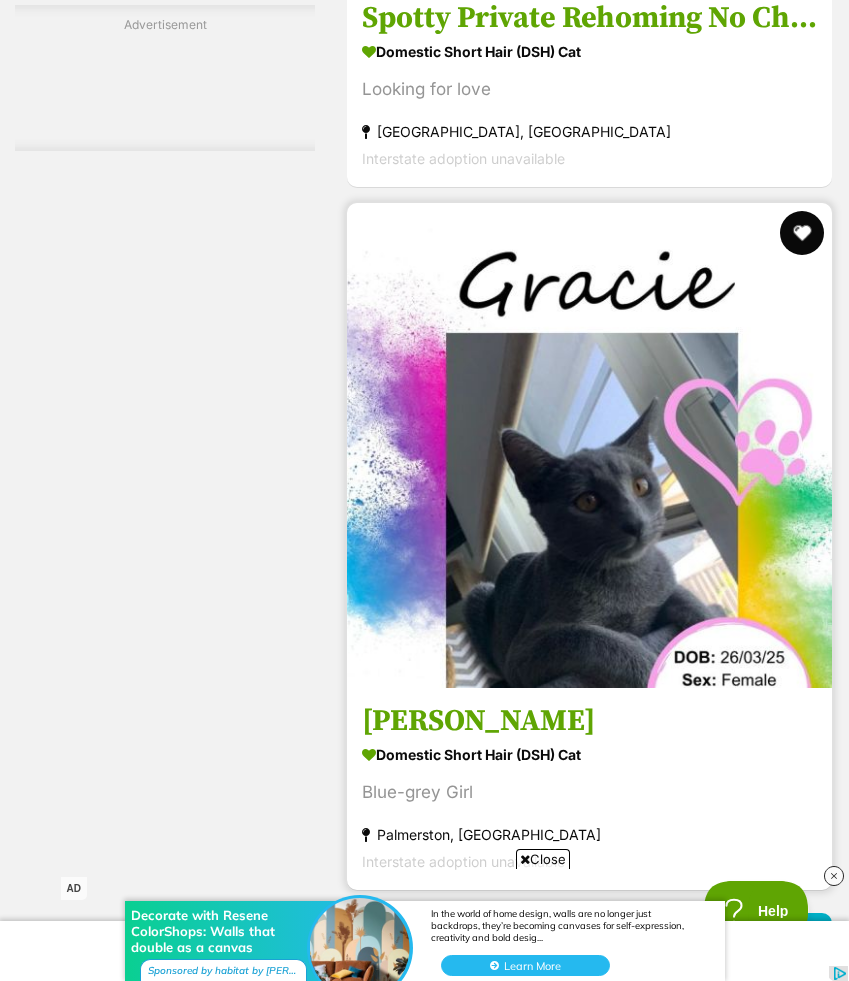click at bounding box center (802, 233) 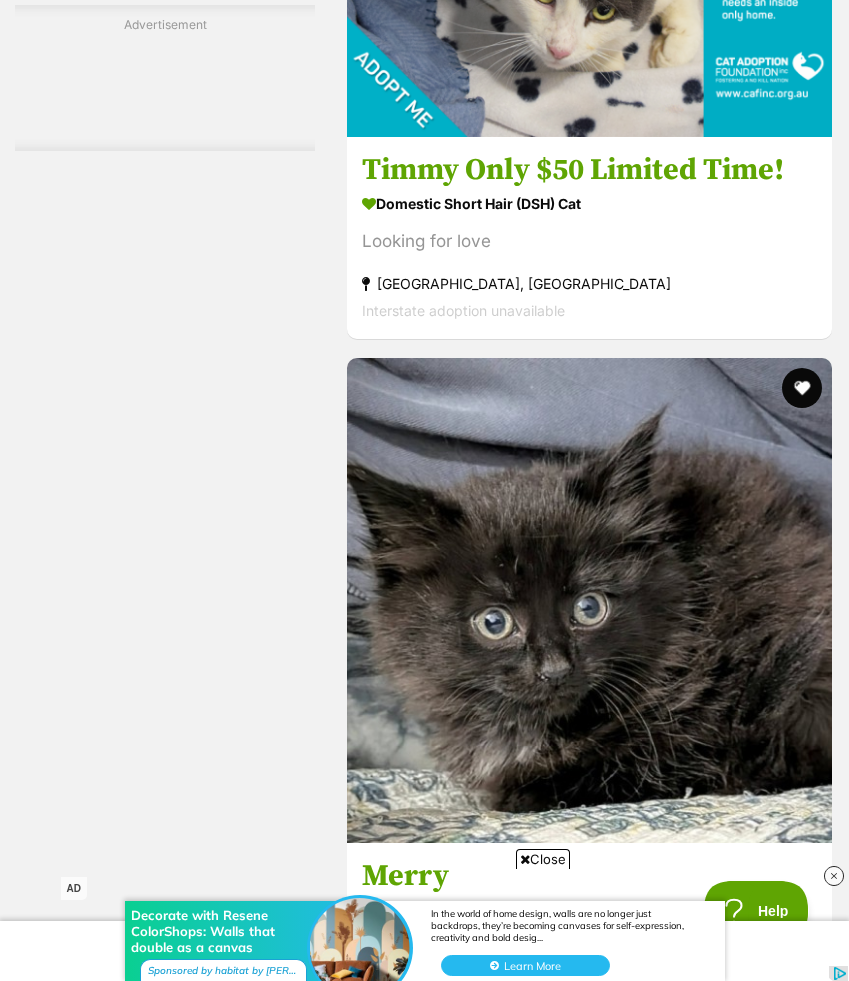 scroll, scrollTop: 13217, scrollLeft: 0, axis: vertical 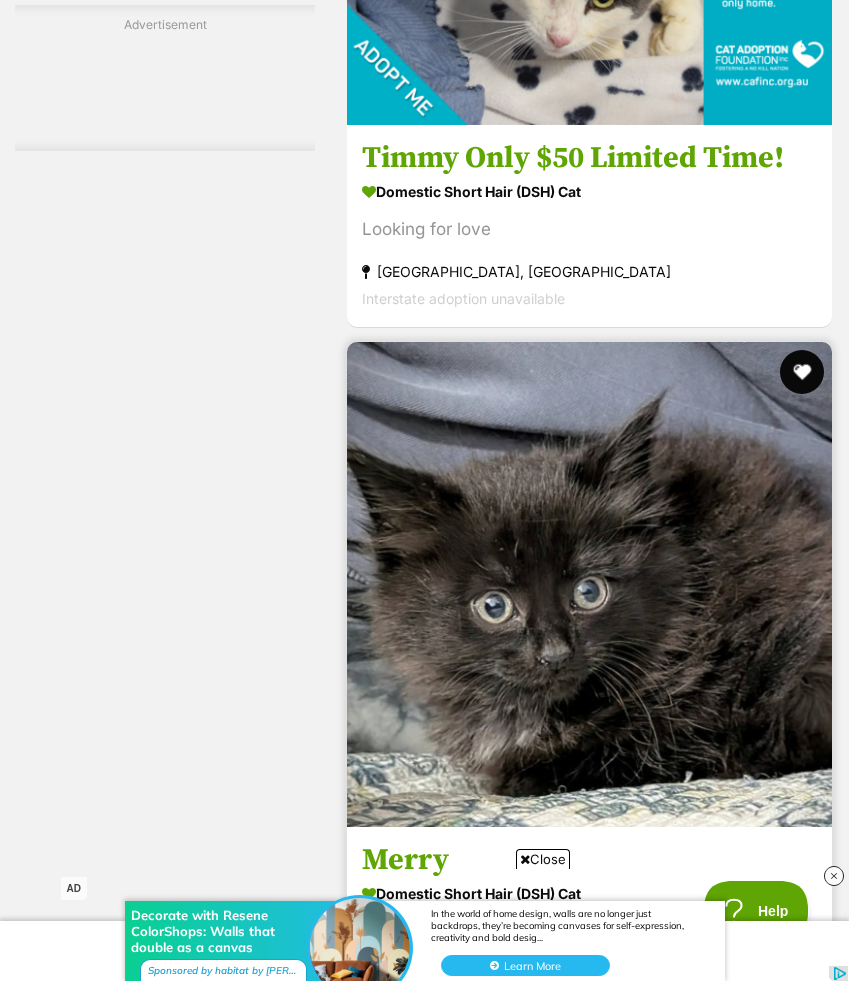 click at bounding box center [802, 372] 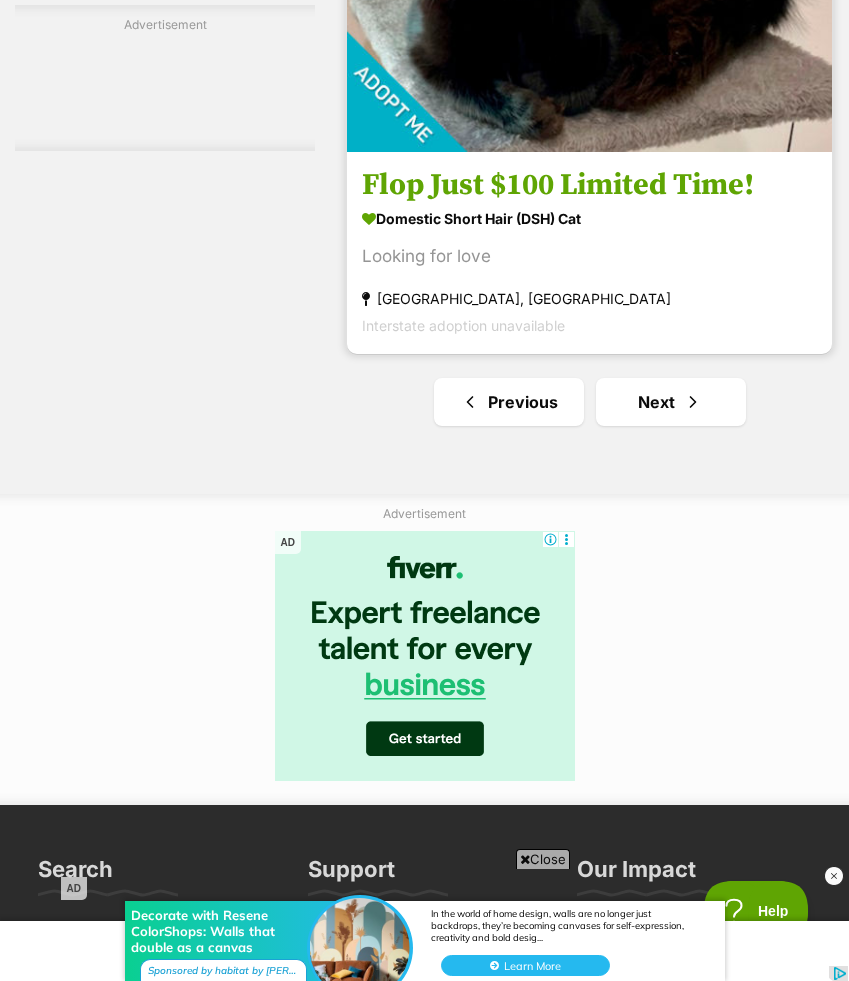 scroll, scrollTop: 15879, scrollLeft: 0, axis: vertical 